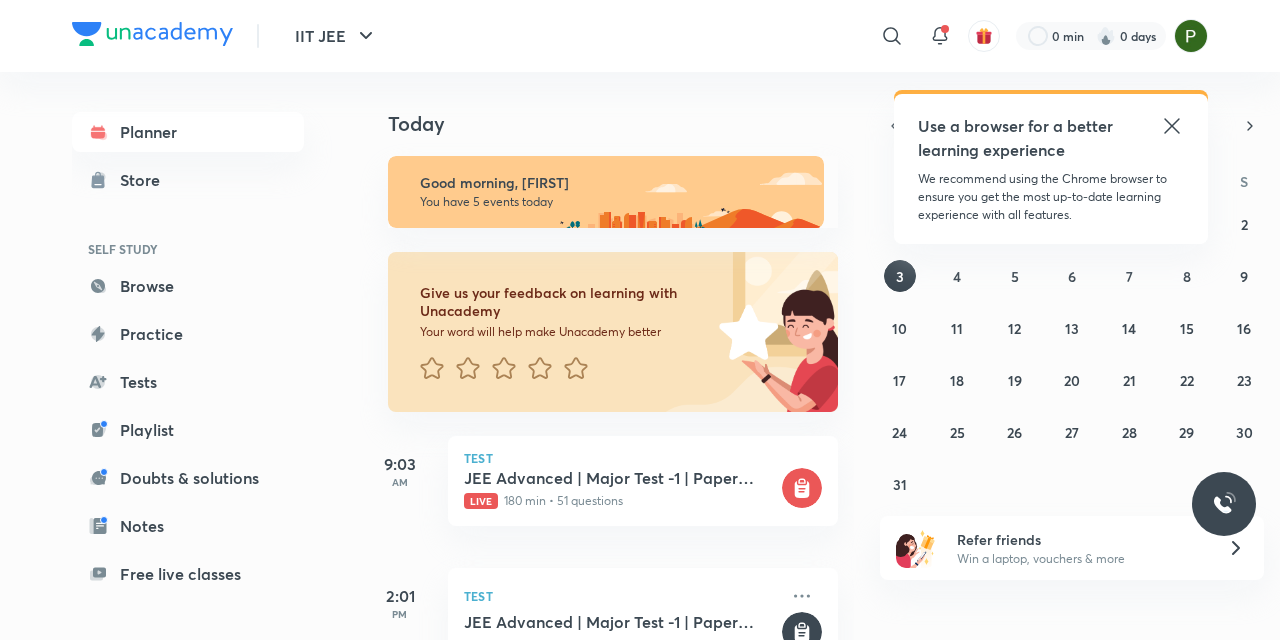 scroll, scrollTop: 0, scrollLeft: 0, axis: both 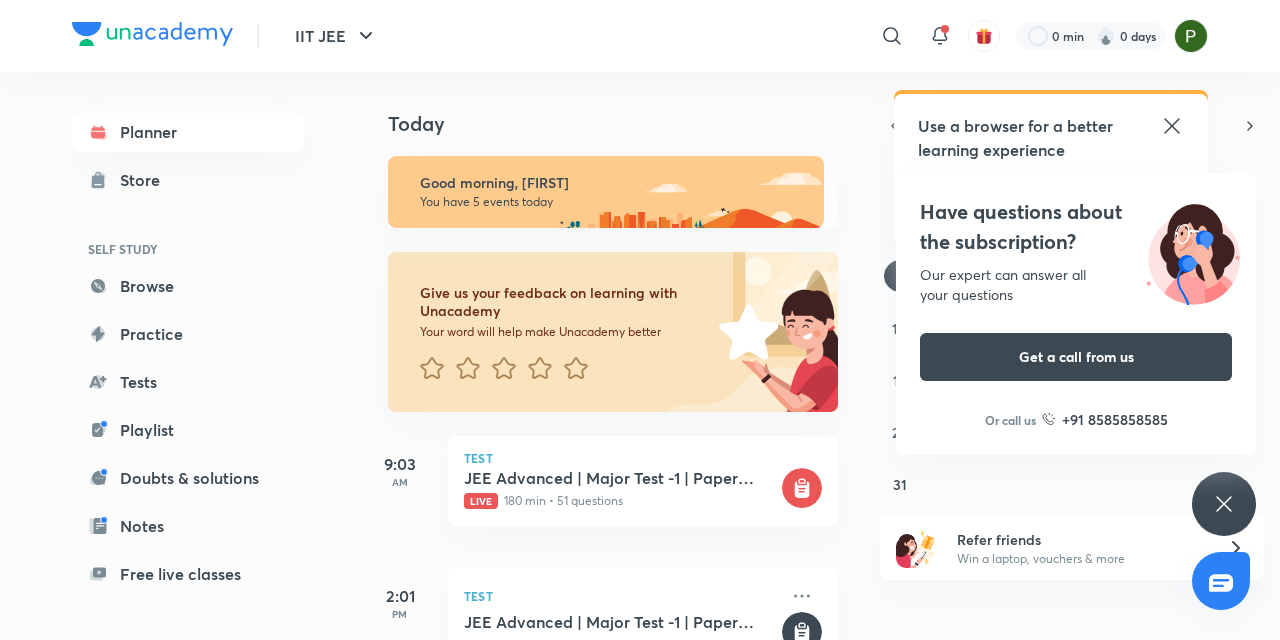 click on "Have questions about the subscription? Our expert can answer all your questions Get a call from us Or call us +91 8585858585" at bounding box center [1224, 504] 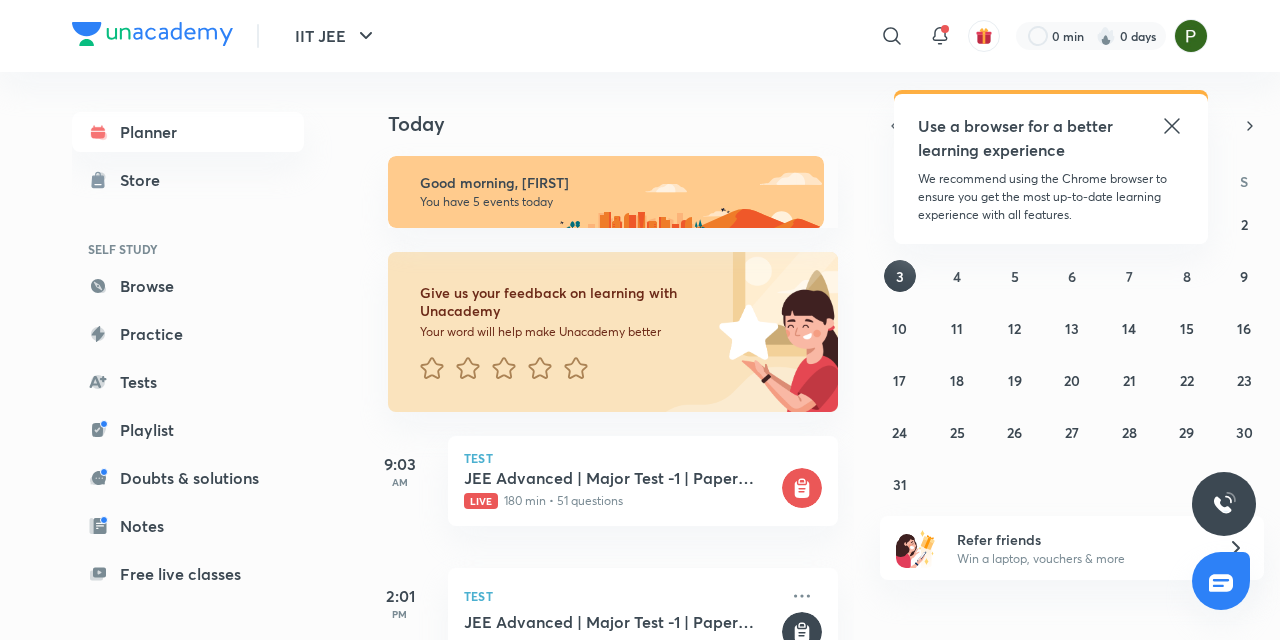 click 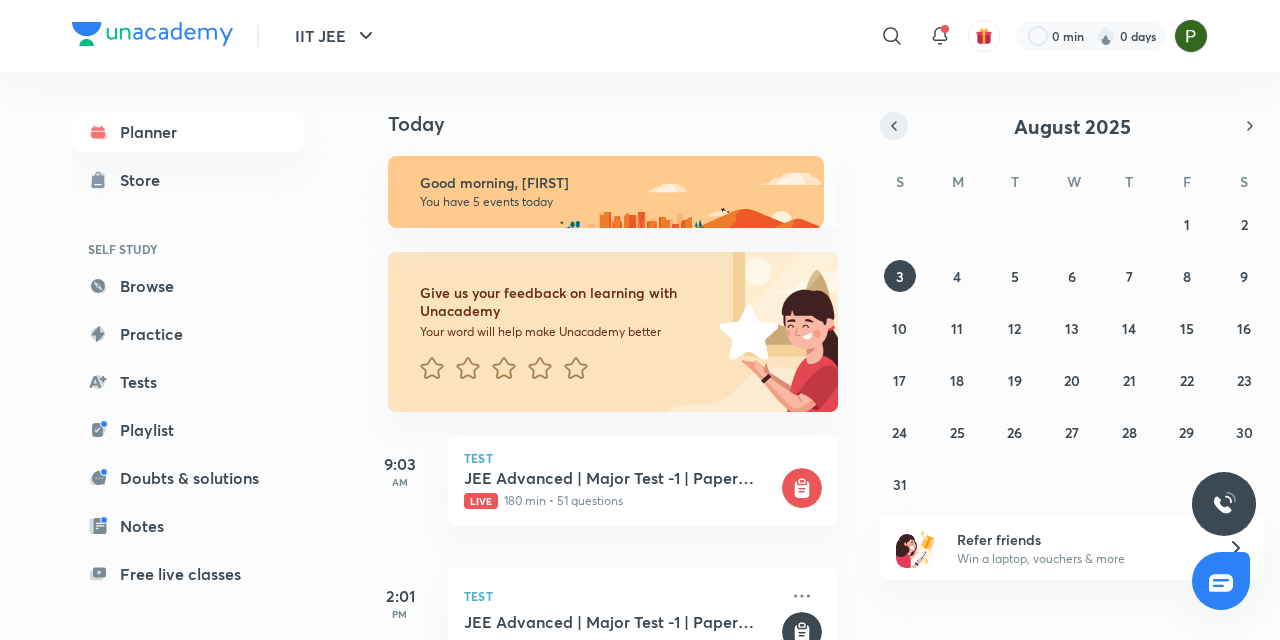 click at bounding box center (894, 126) 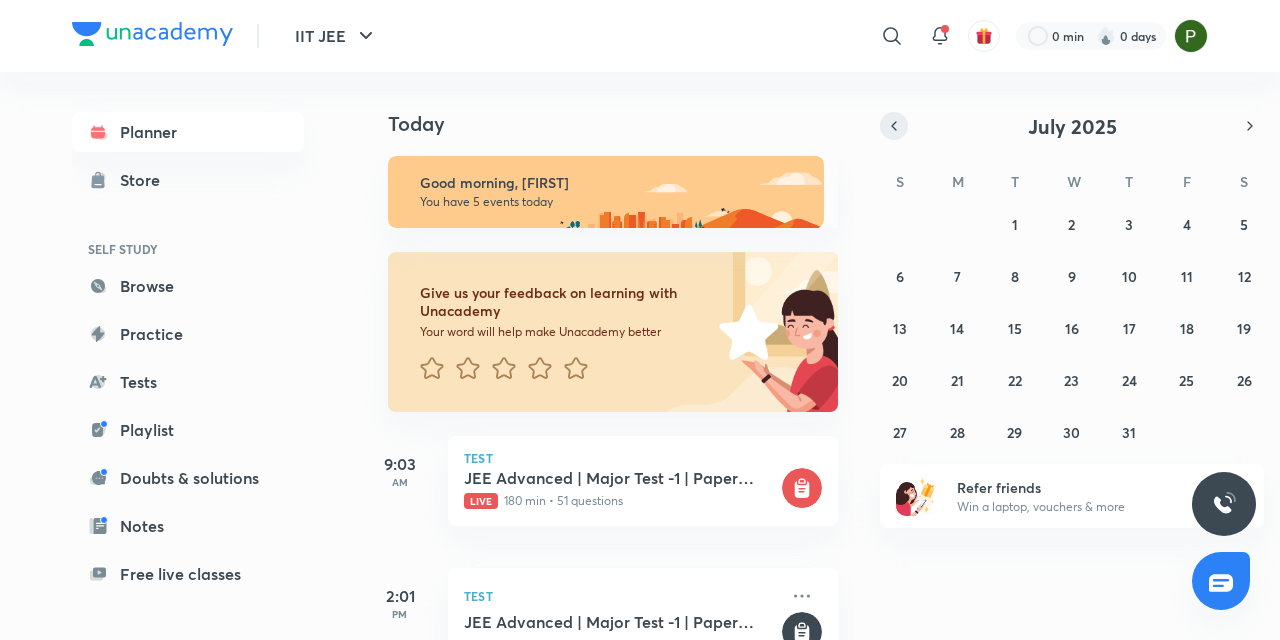 click 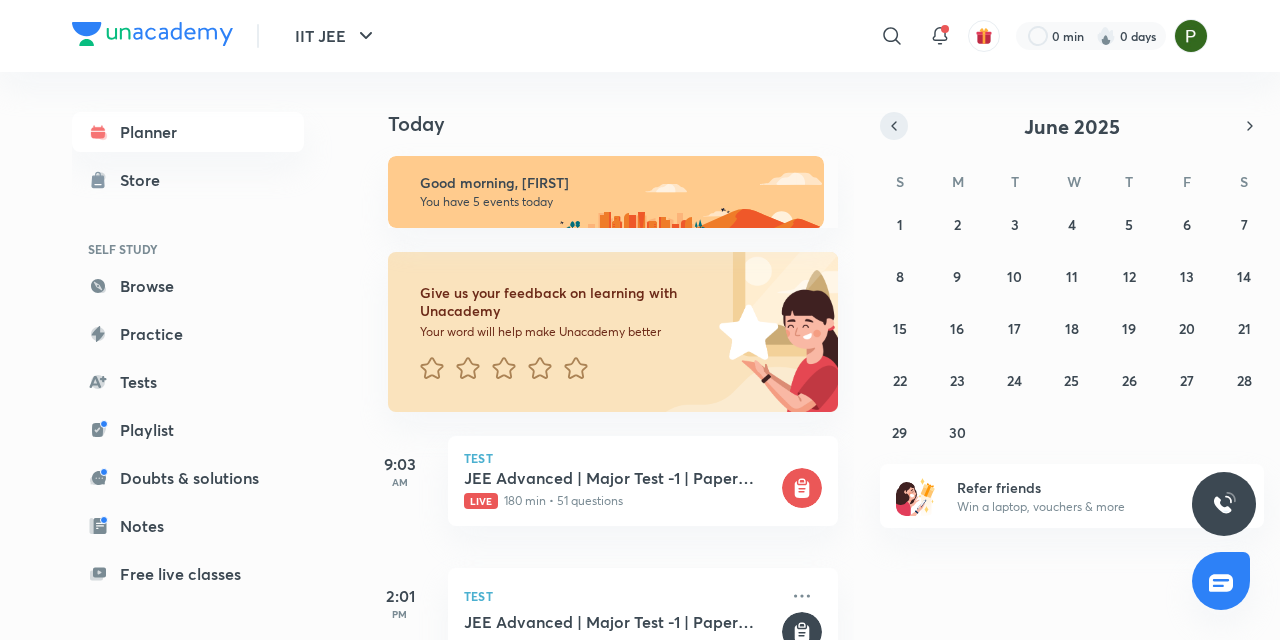 click 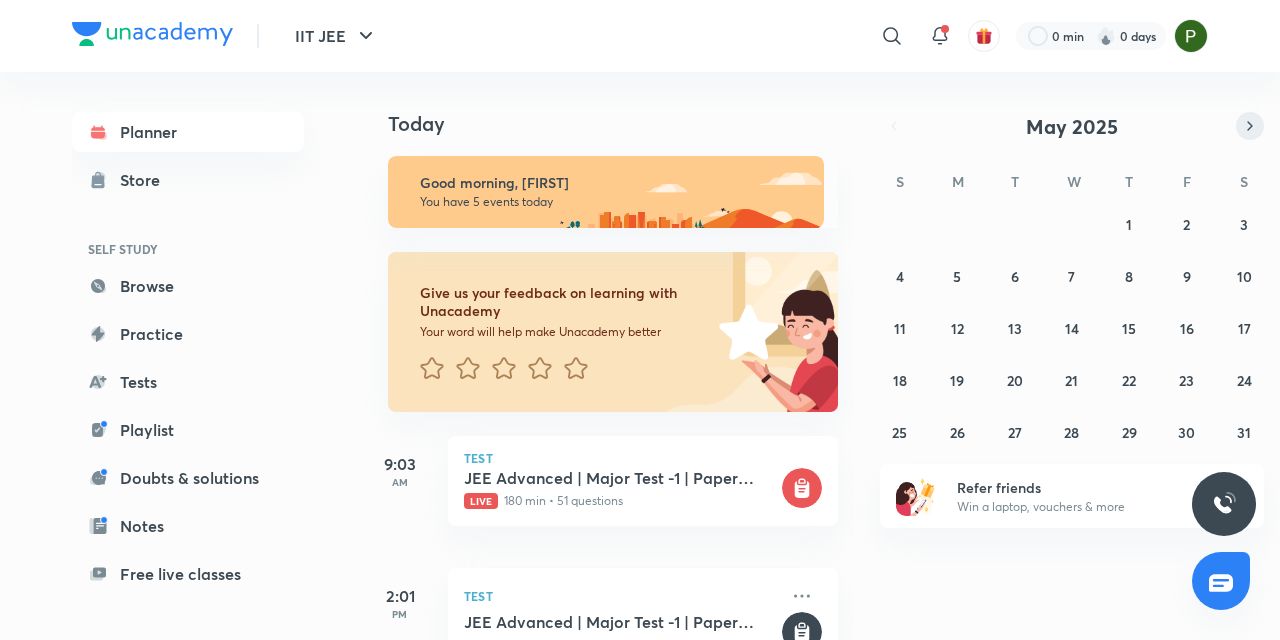 click at bounding box center (1250, 126) 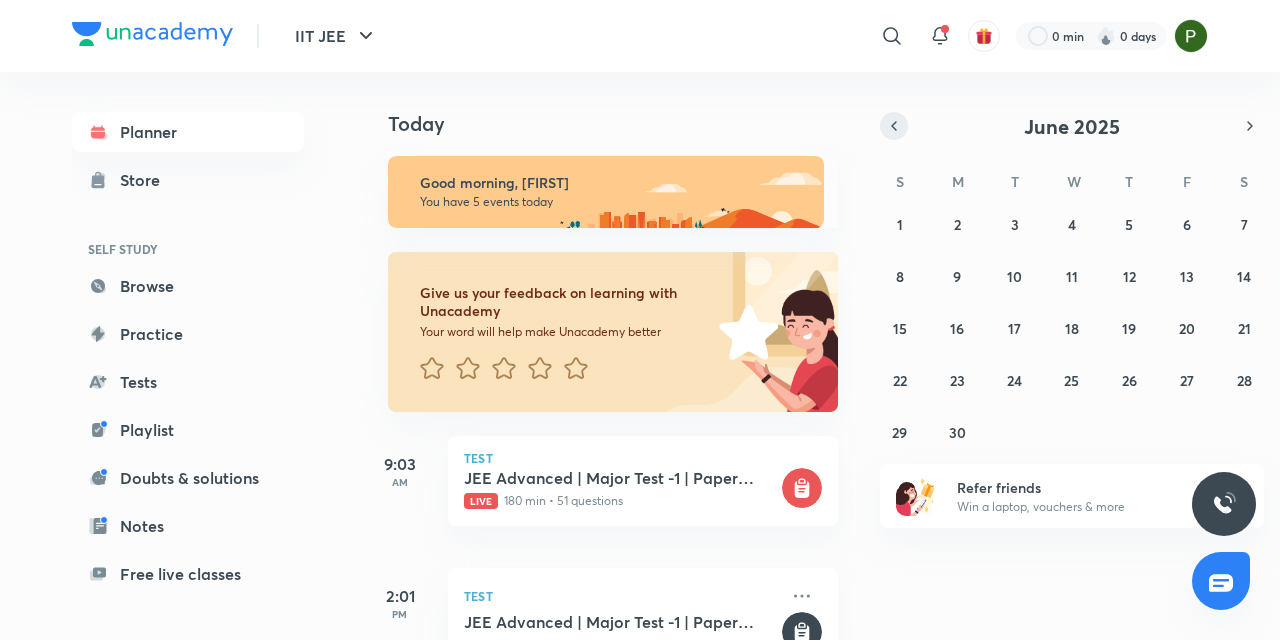 click 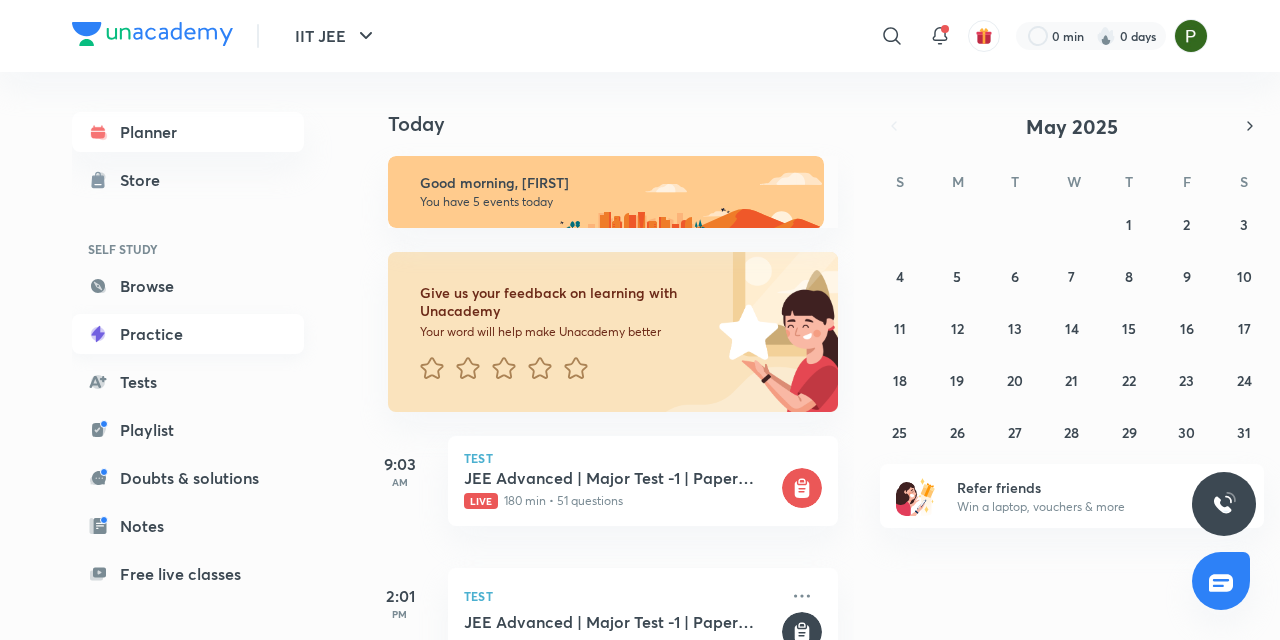 click on "Practice" at bounding box center (188, 334) 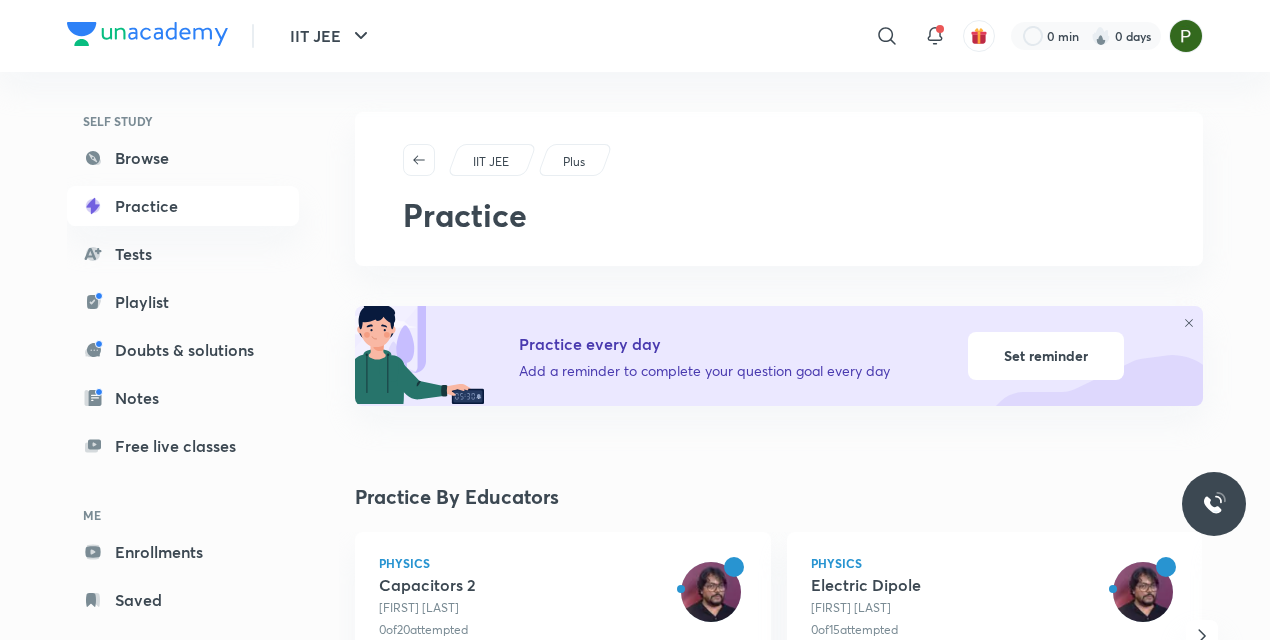 scroll, scrollTop: 164, scrollLeft: 0, axis: vertical 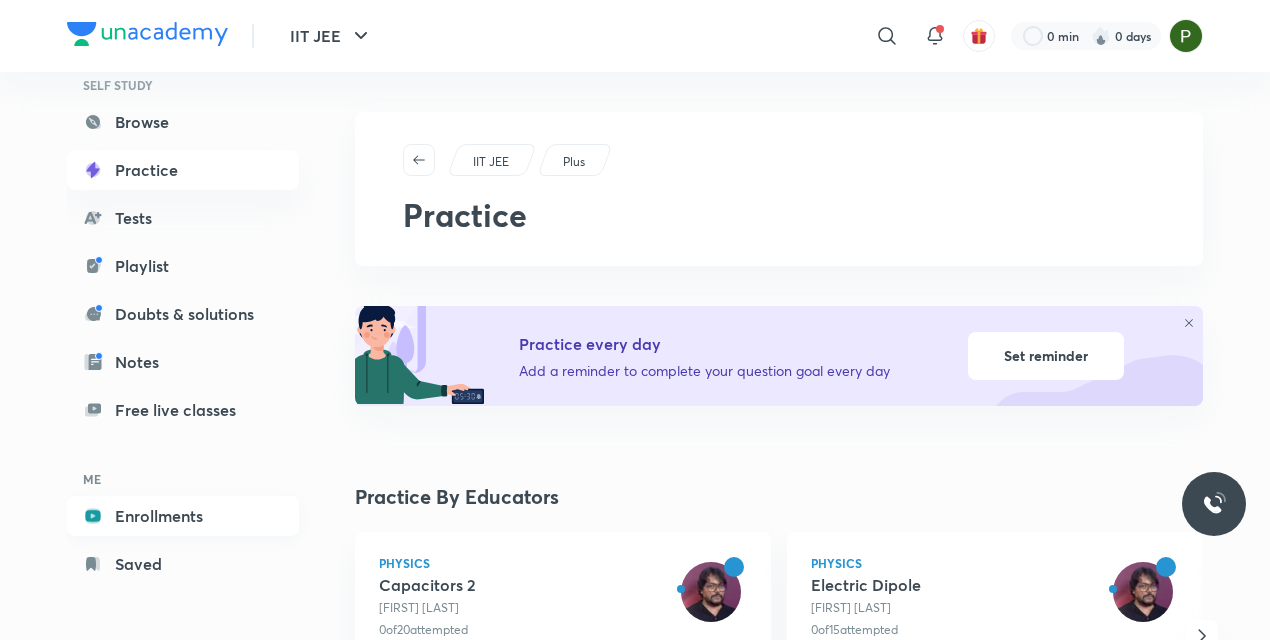 click on "Enrollments" at bounding box center (183, 516) 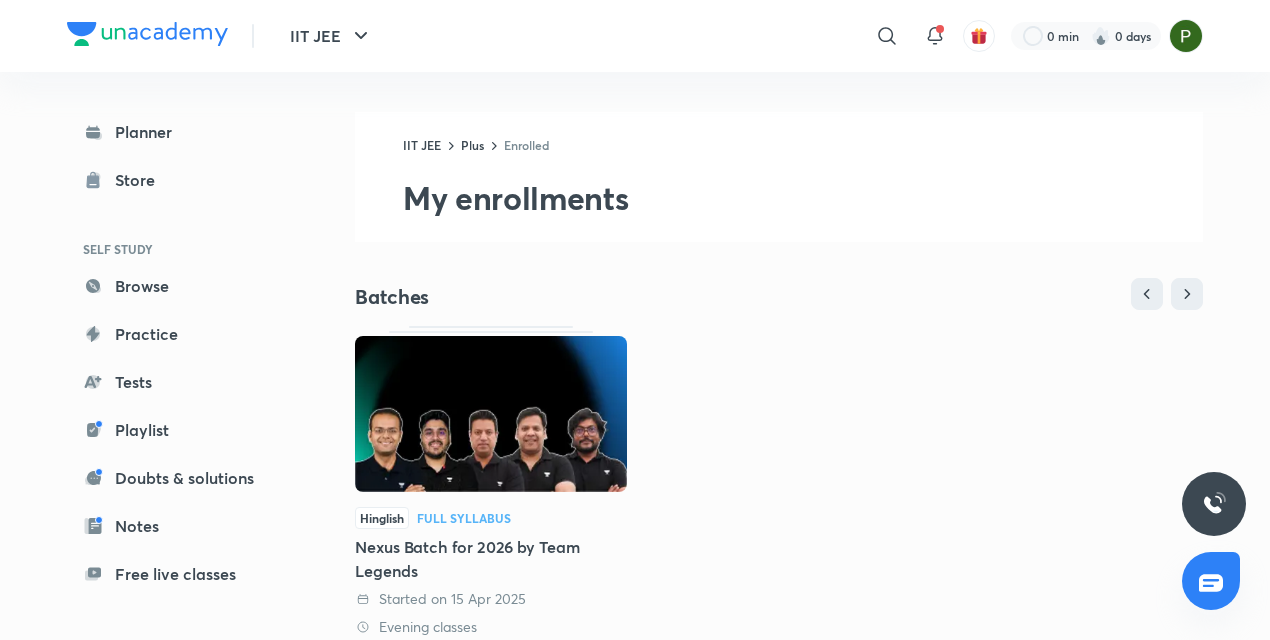 scroll, scrollTop: 532, scrollLeft: 0, axis: vertical 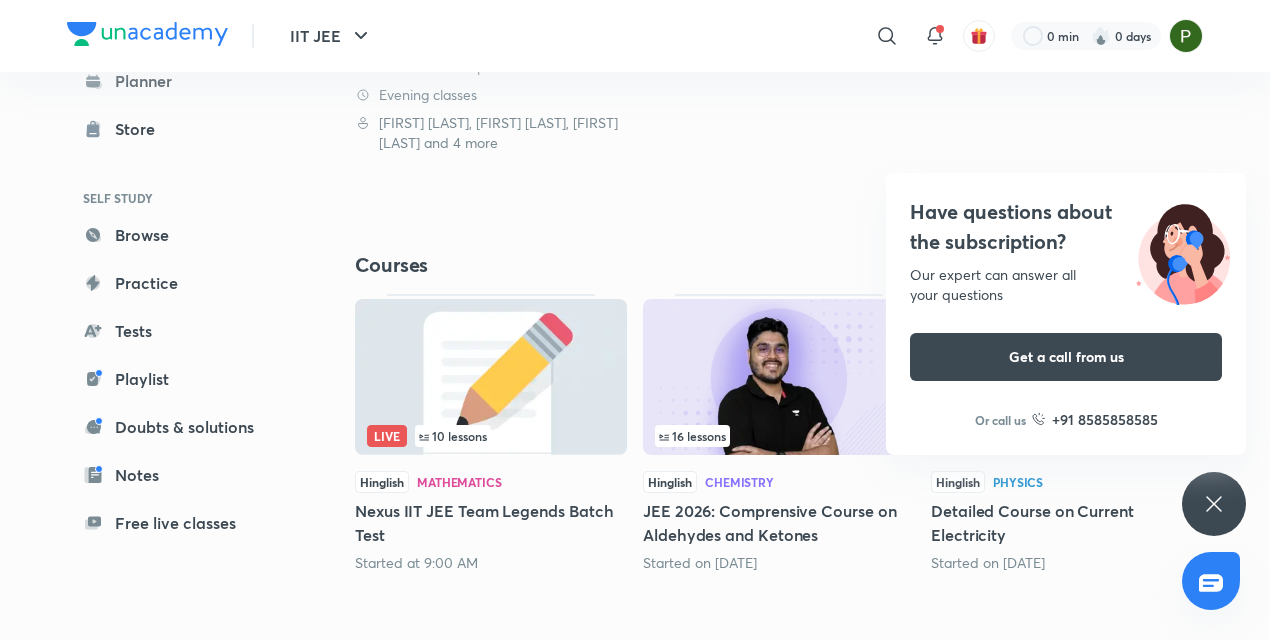 click on "Have questions about the subscription? Our expert can answer all your questions Get a call from us Or call us +91 8585858585" at bounding box center [1214, 504] 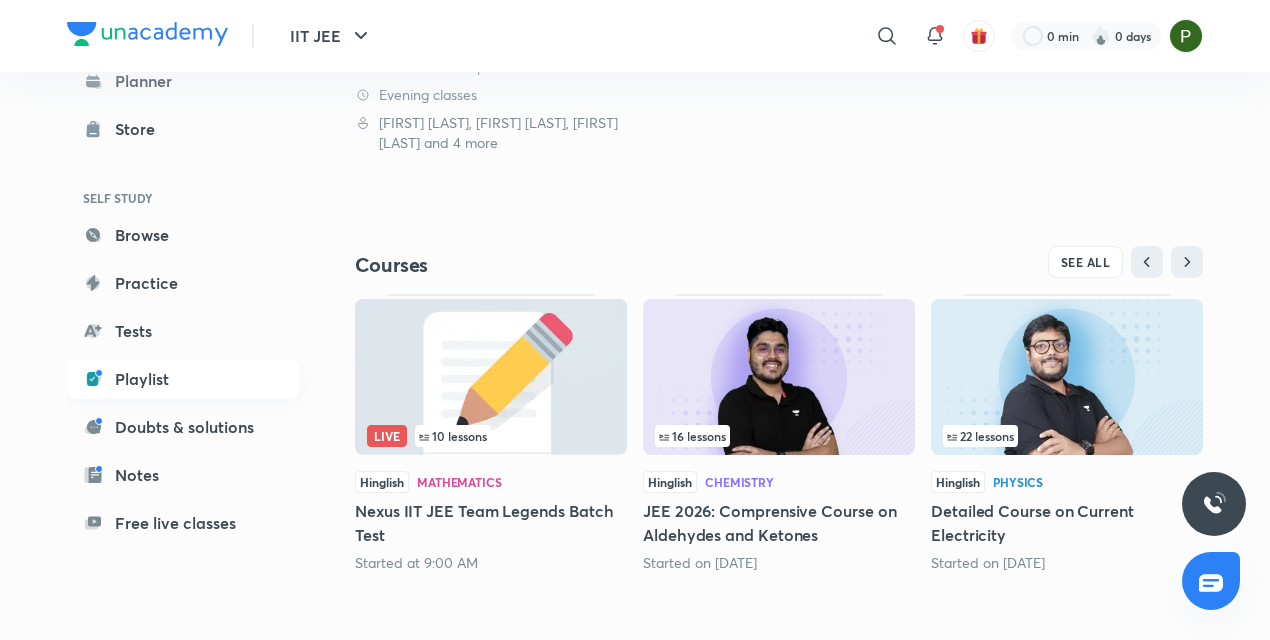 click on "Playlist" at bounding box center (183, 379) 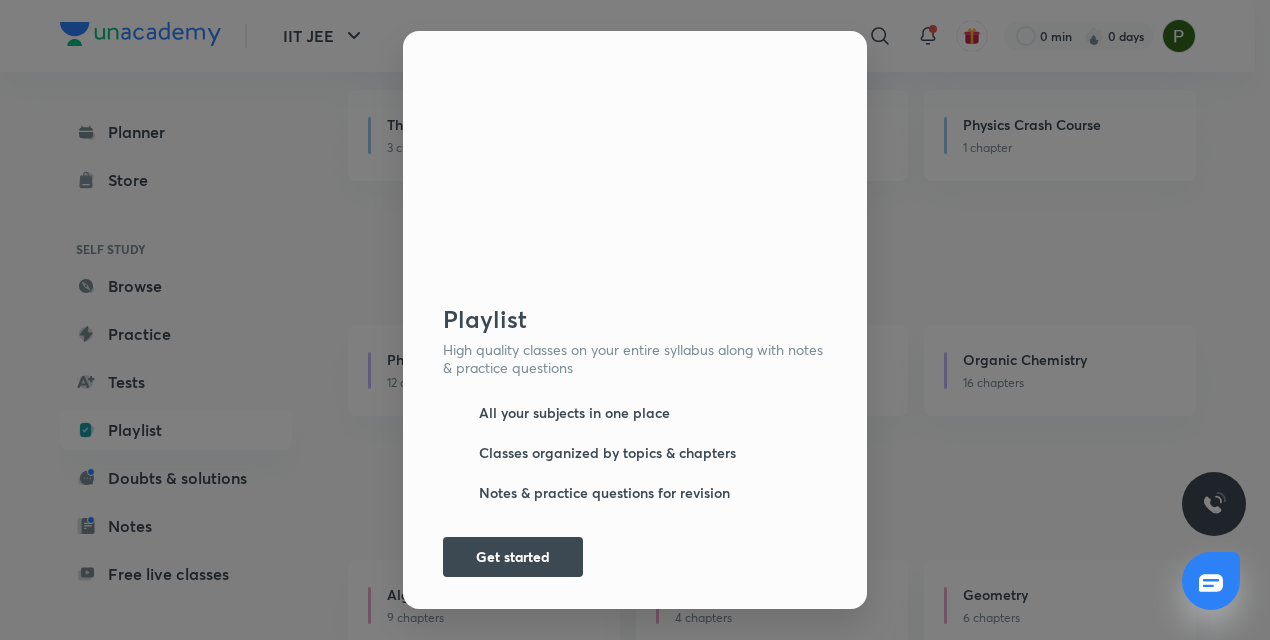 scroll, scrollTop: 0, scrollLeft: 0, axis: both 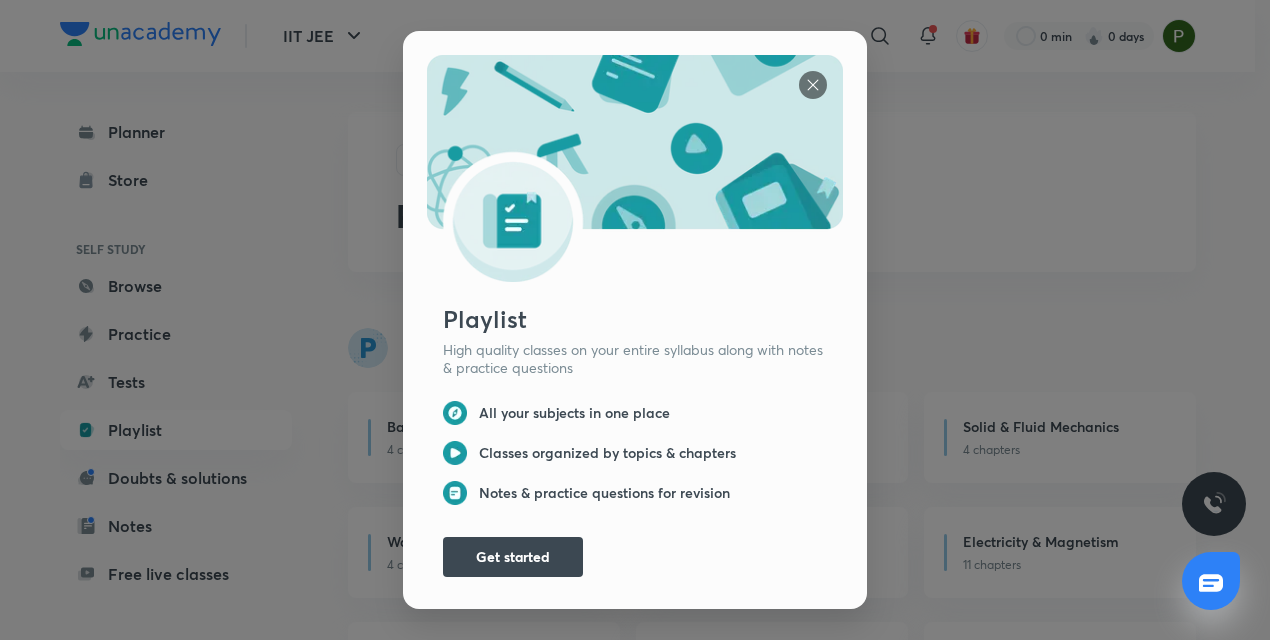 click at bounding box center (813, 85) 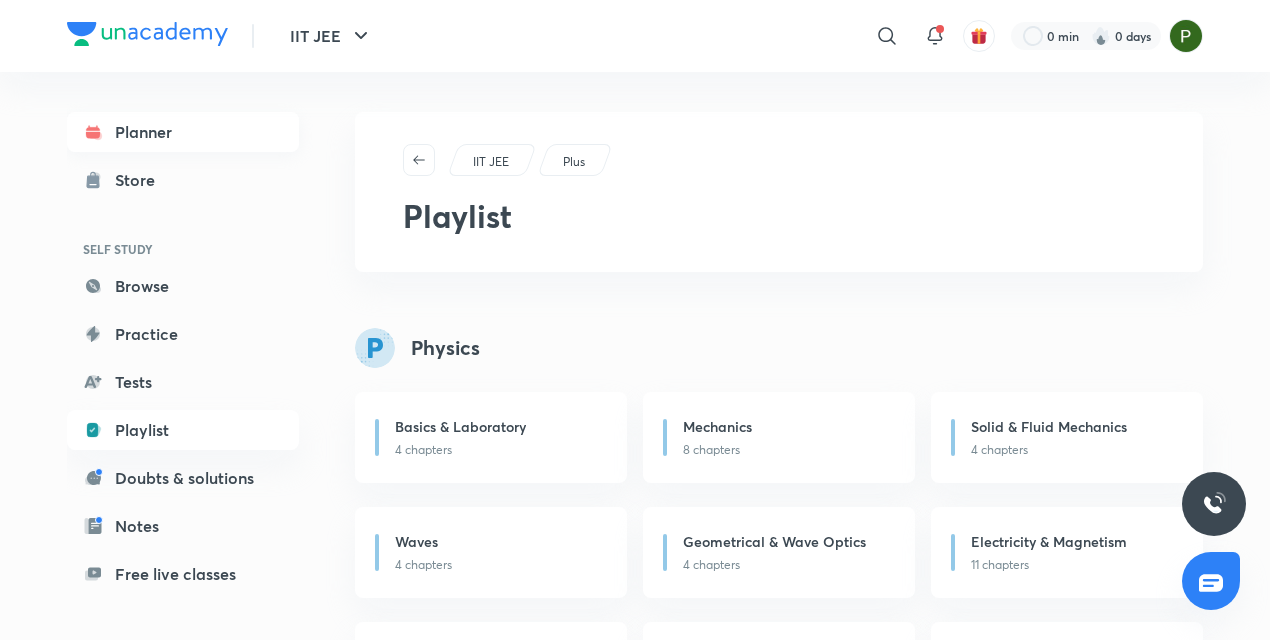 click on "Planner" at bounding box center [183, 132] 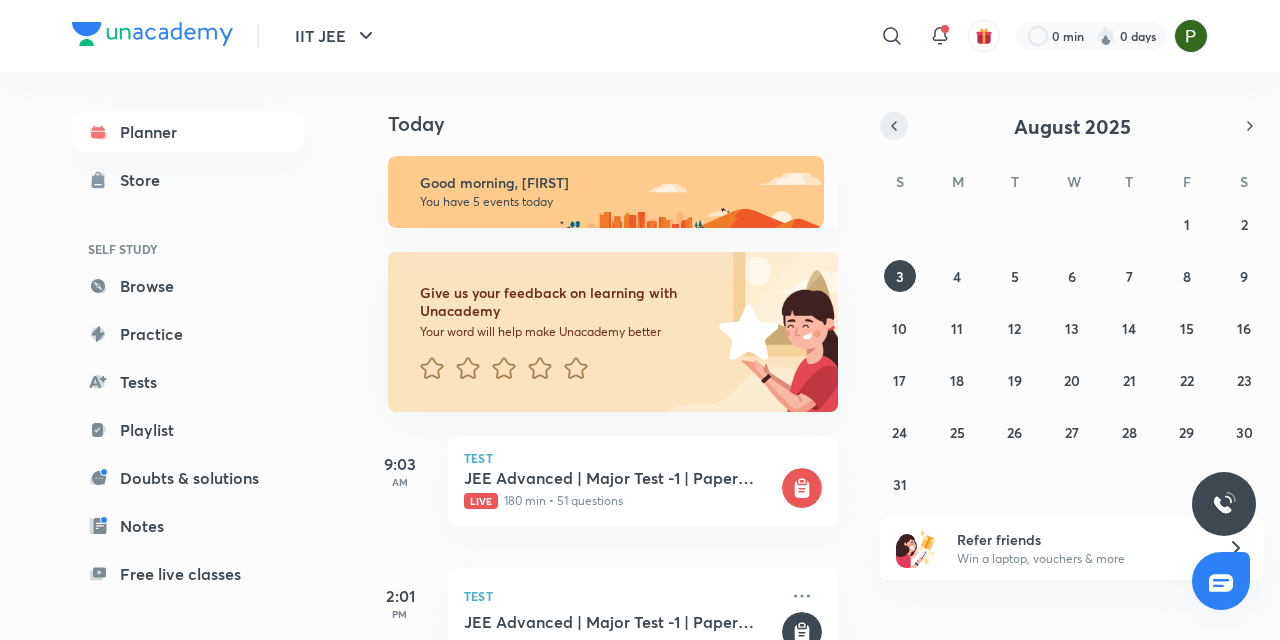 click at bounding box center [894, 126] 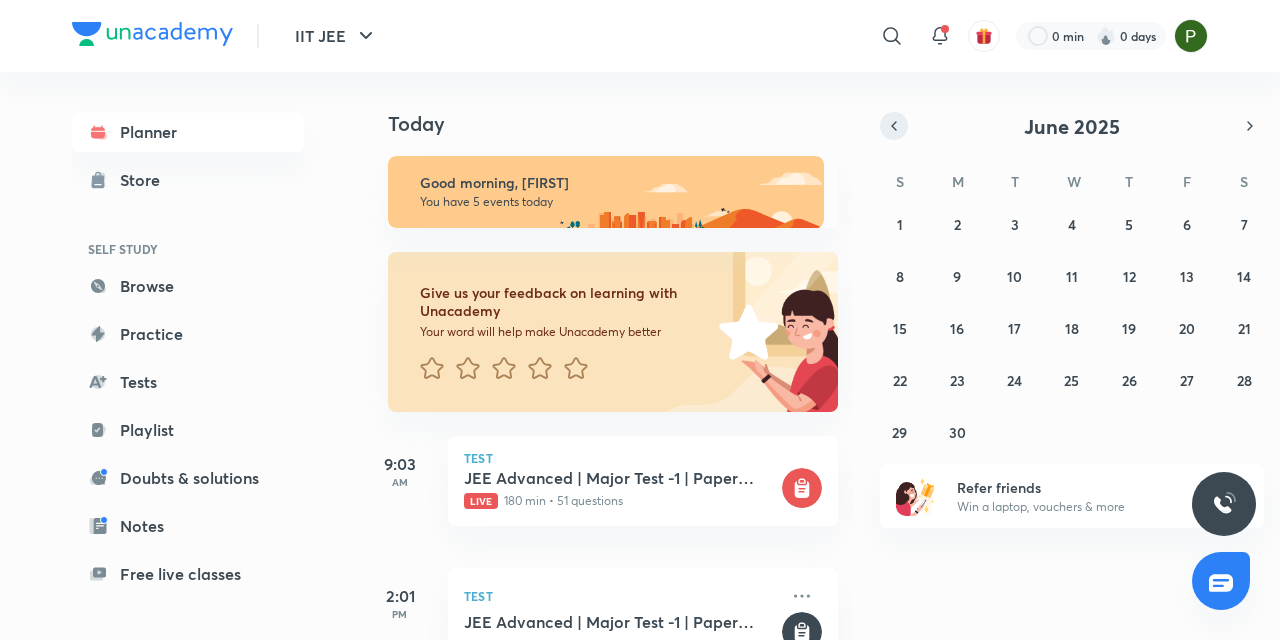 click at bounding box center (894, 126) 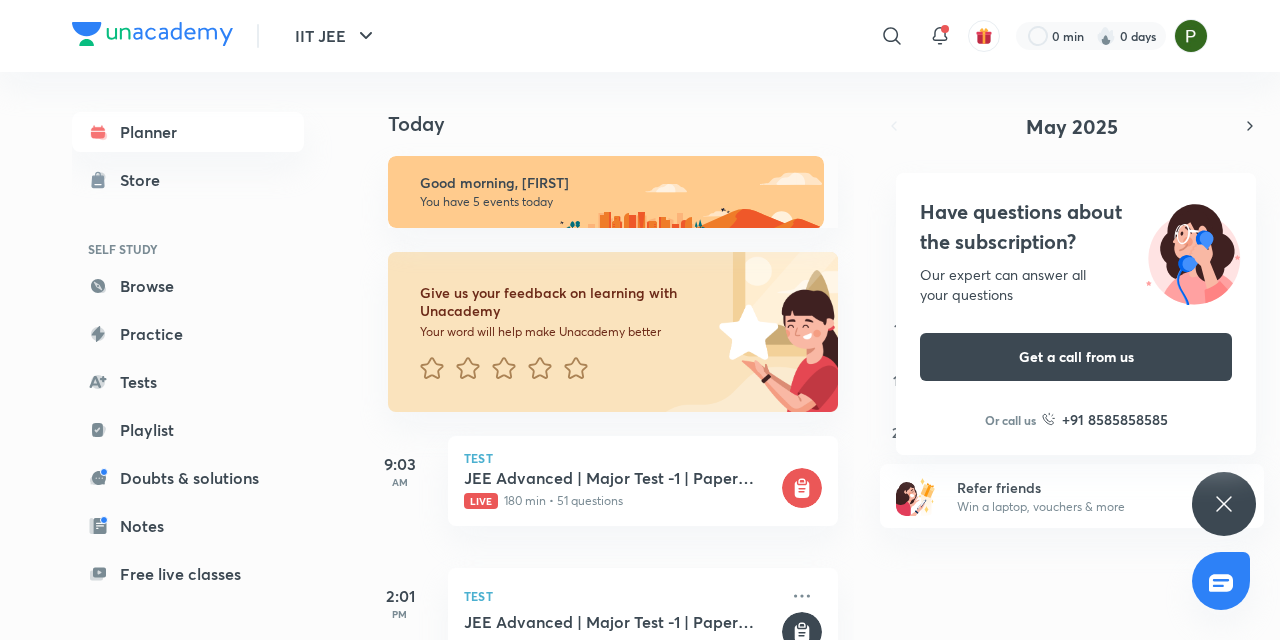 click on "Have questions about the subscription? Our expert can answer all your questions Get a call from us Or call us +91 8585858585" at bounding box center [1224, 504] 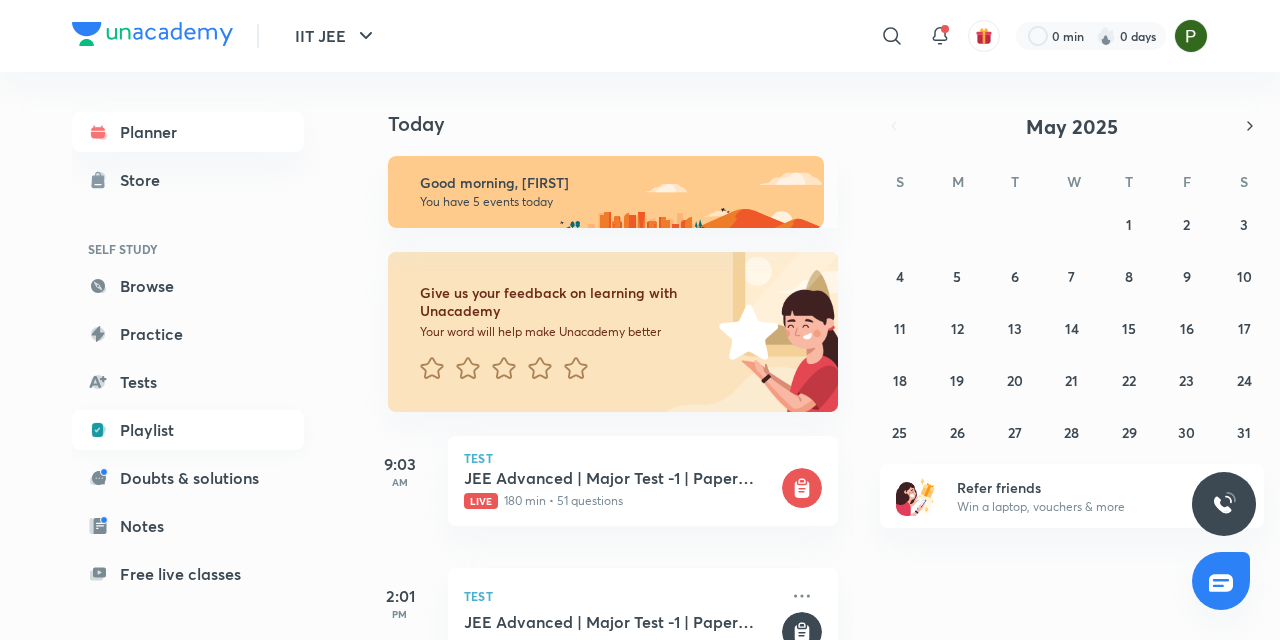 click on "Playlist" at bounding box center [188, 430] 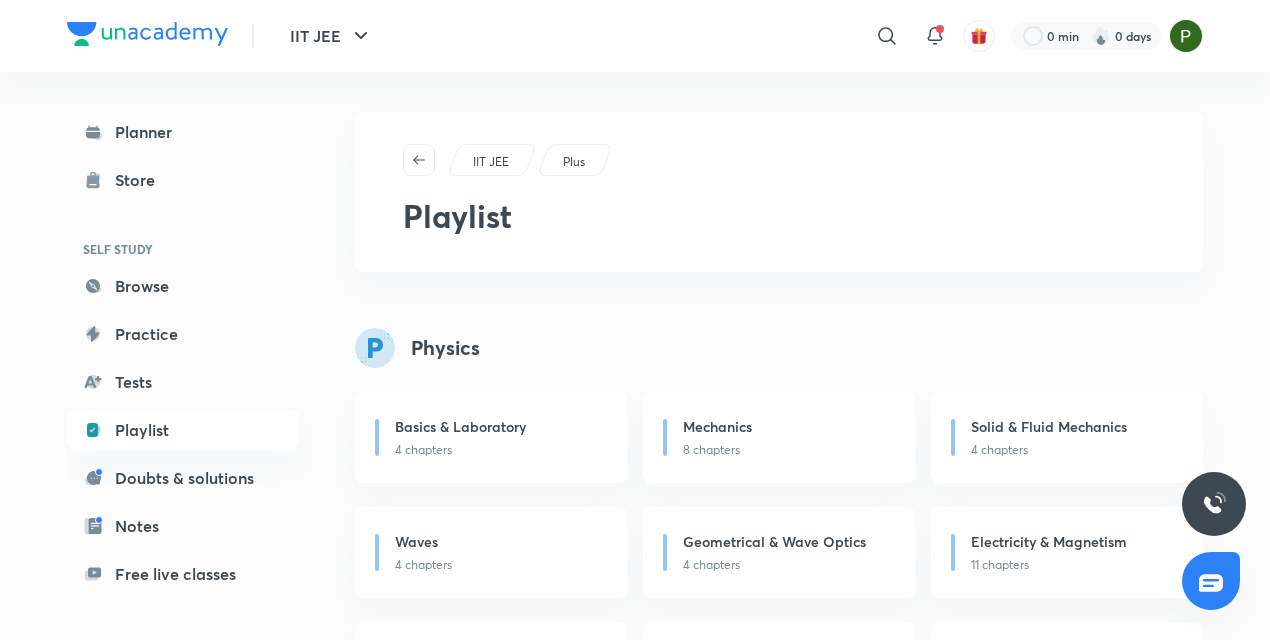 click on "Planner Store SELF STUDY Browse Practice Tests Playlist Doubts & solutions Notes Free live classes ME Enrollments Saved" at bounding box center [203, 348] 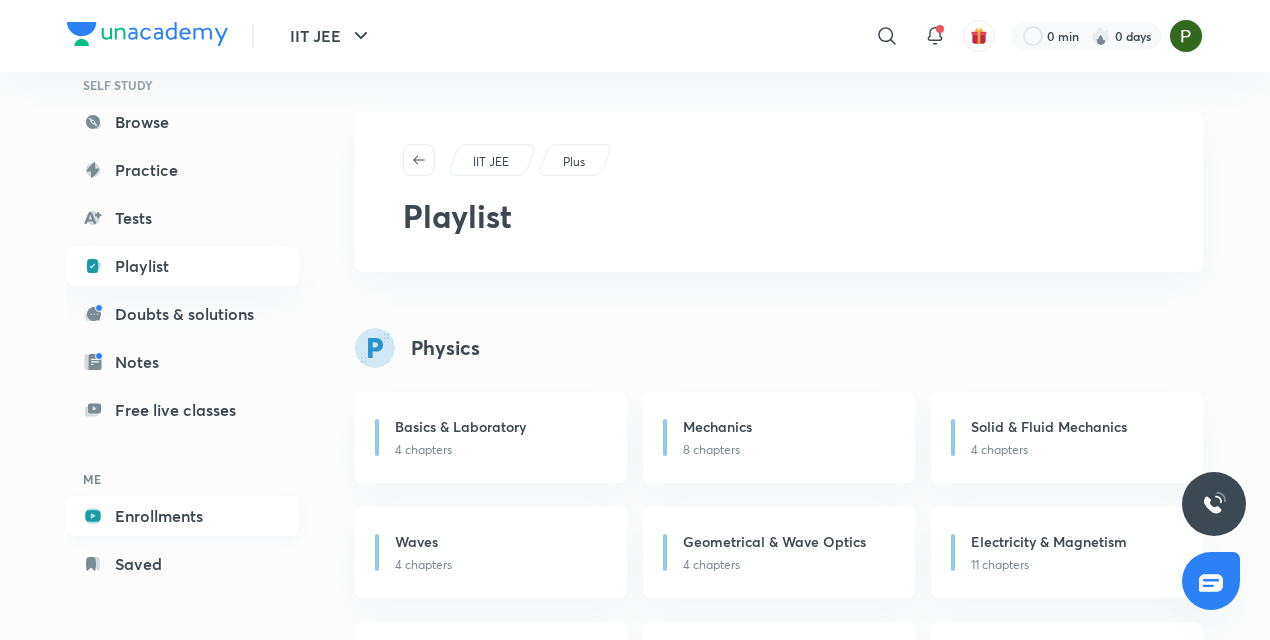 click on "Enrollments" at bounding box center (183, 516) 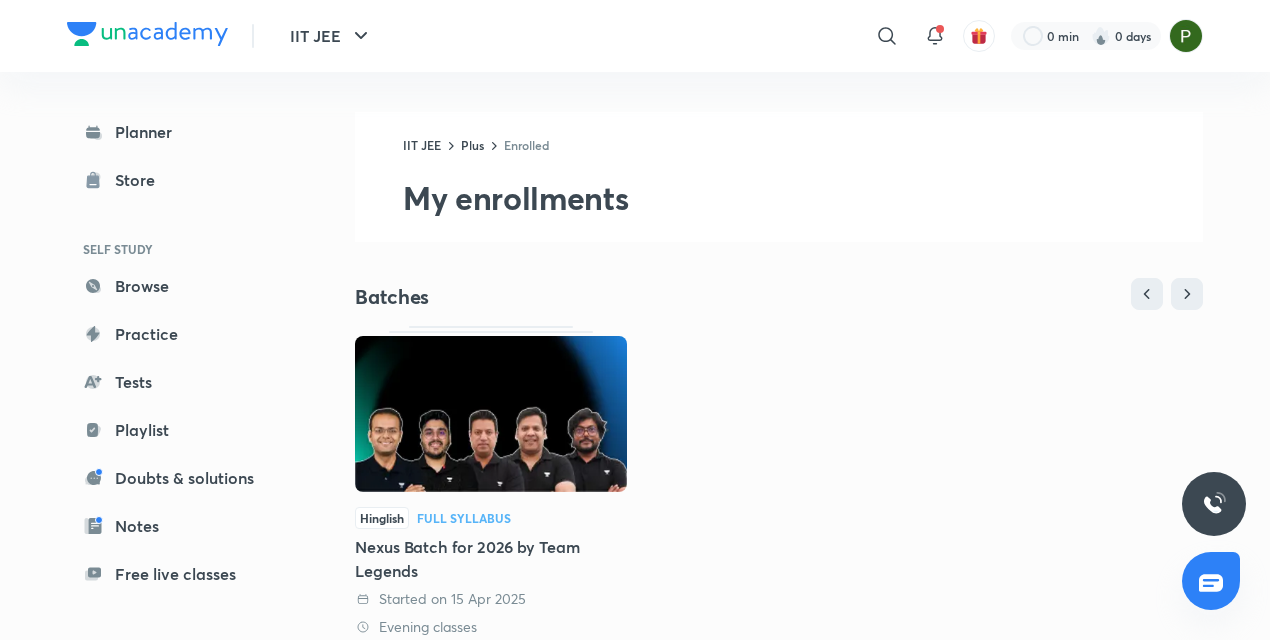 scroll, scrollTop: 532, scrollLeft: 0, axis: vertical 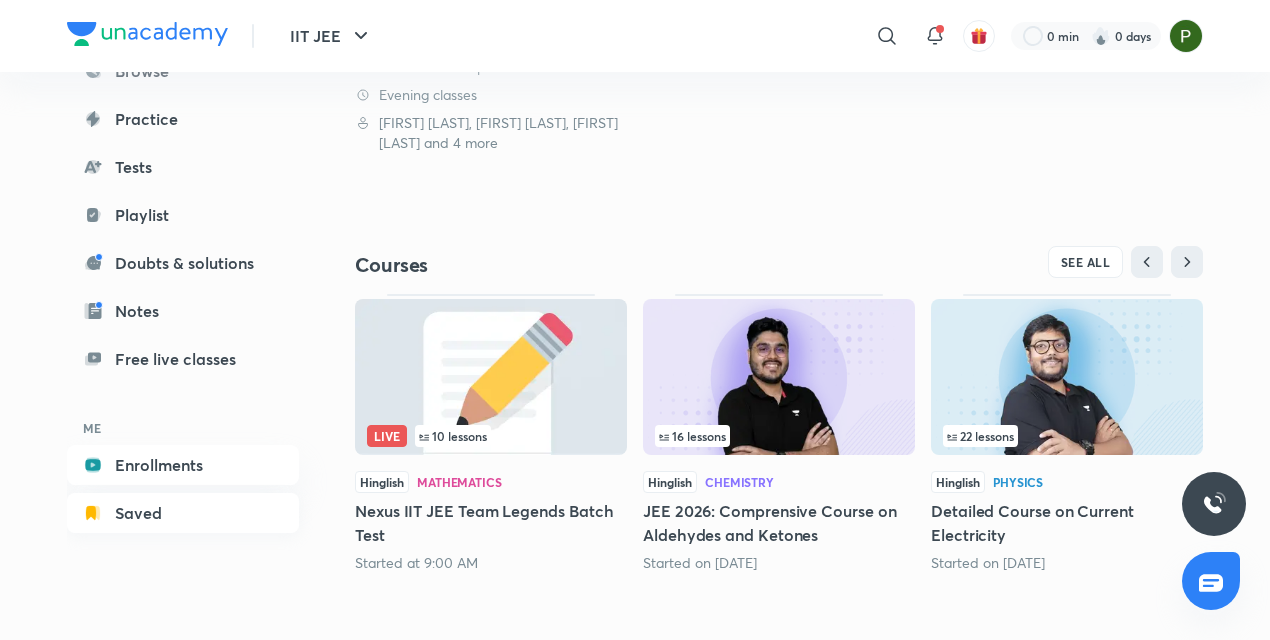 click on "Saved" at bounding box center [183, 513] 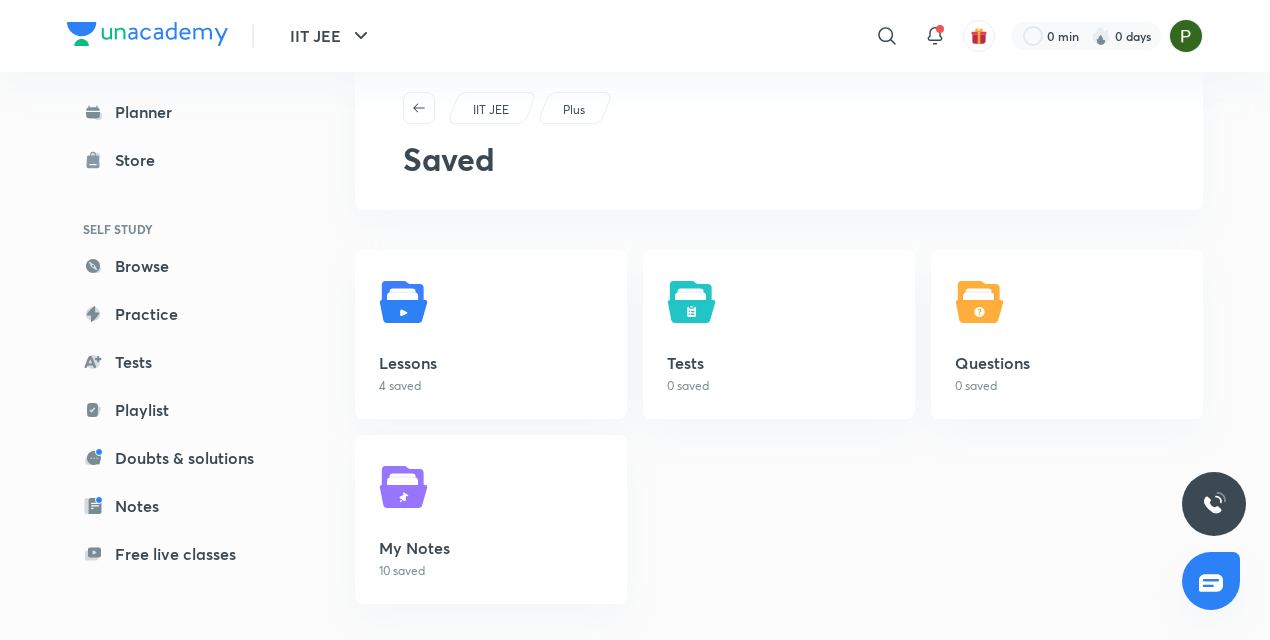 scroll, scrollTop: 0, scrollLeft: 0, axis: both 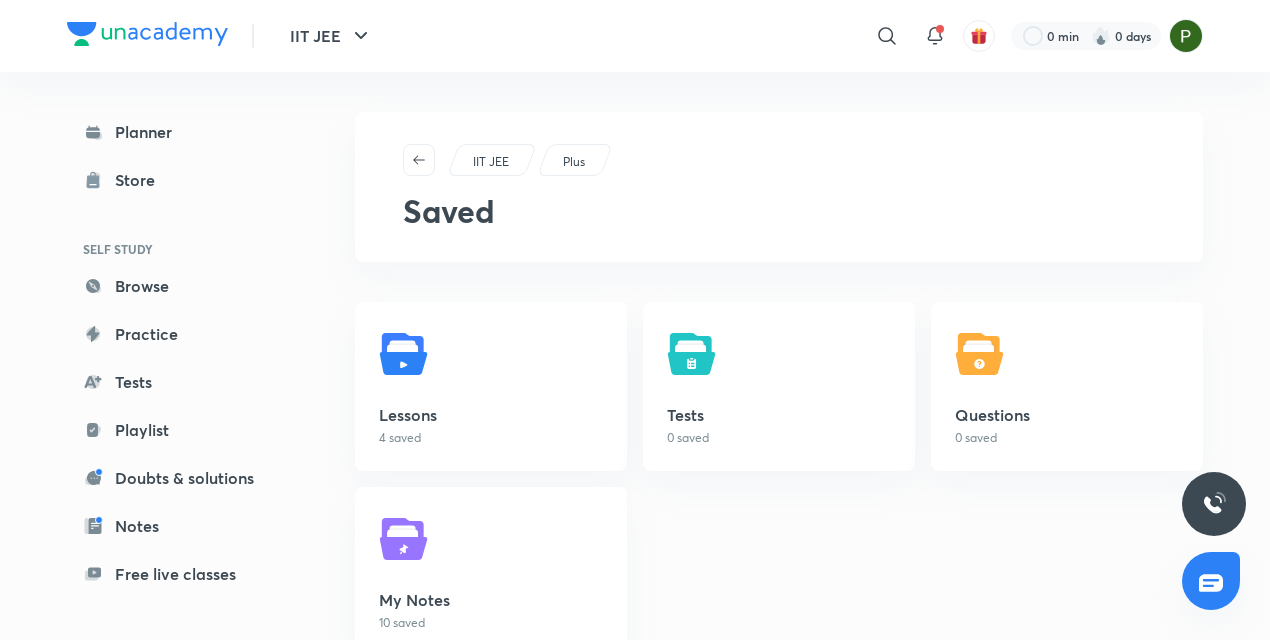 click on "Planner Store SELF STUDY Browse Practice Tests Playlist Doubts & solutions Notes Free live classes ME Enrollments Saved" at bounding box center [203, 348] 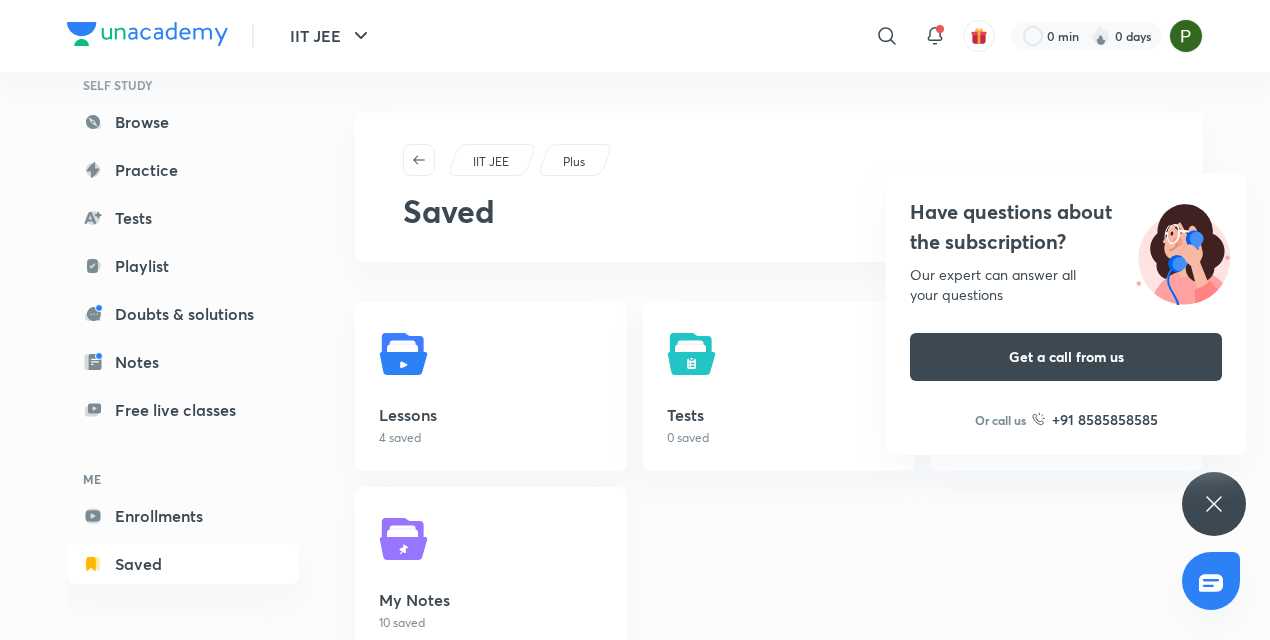click 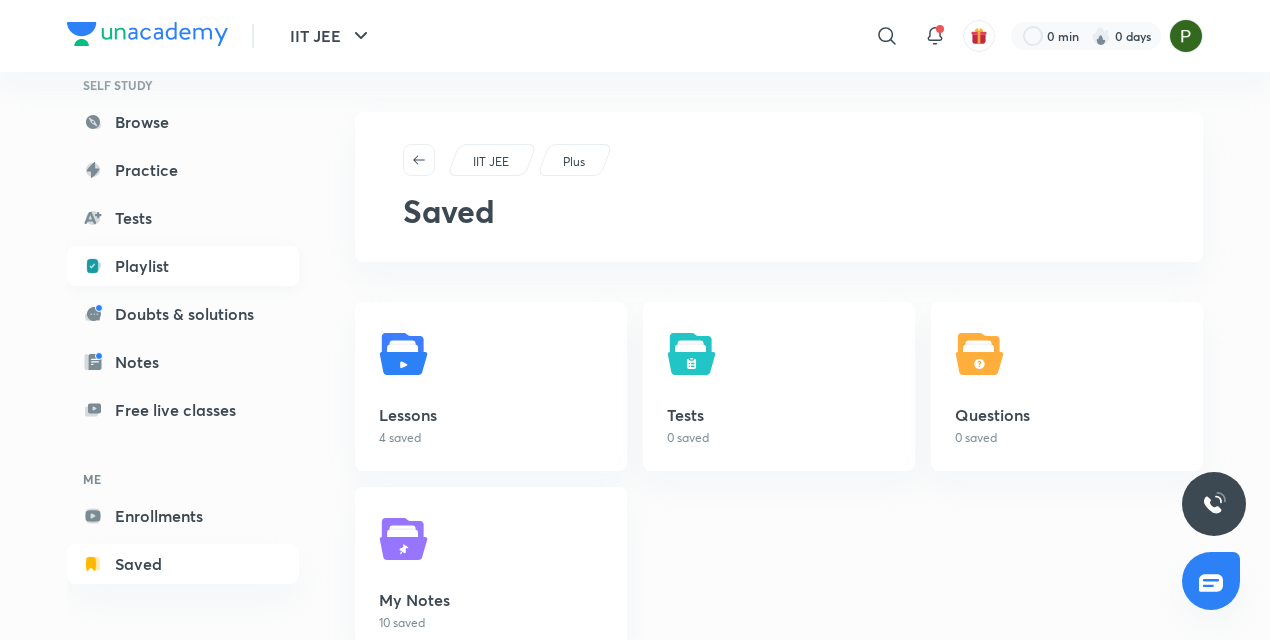 click on "Playlist" at bounding box center (183, 266) 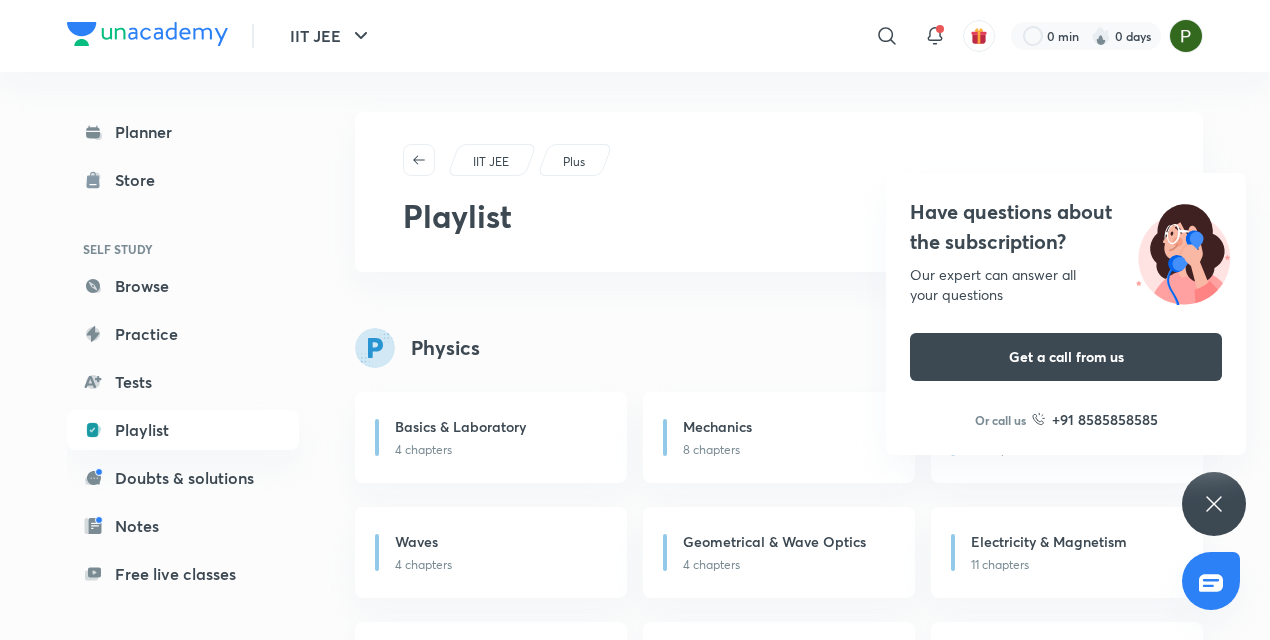 click on "Have questions about the subscription? Our expert can answer all your questions Get a call from us Or call us +91 8585858585" at bounding box center [1214, 504] 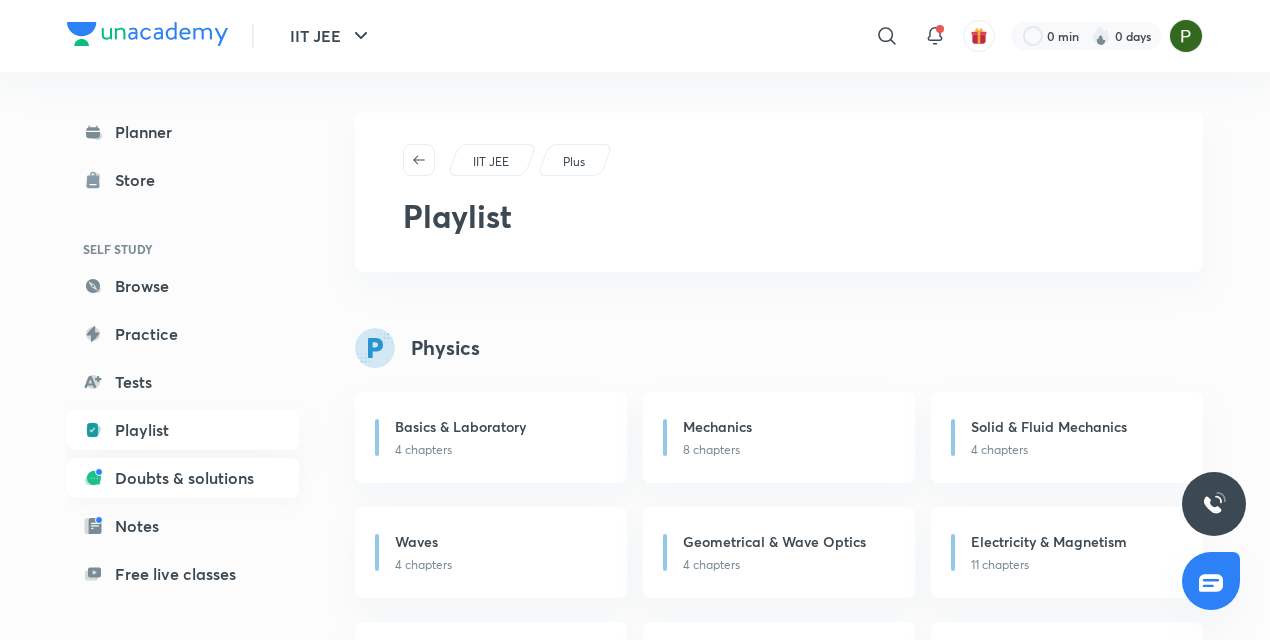 click on "Doubts & solutions" at bounding box center (183, 478) 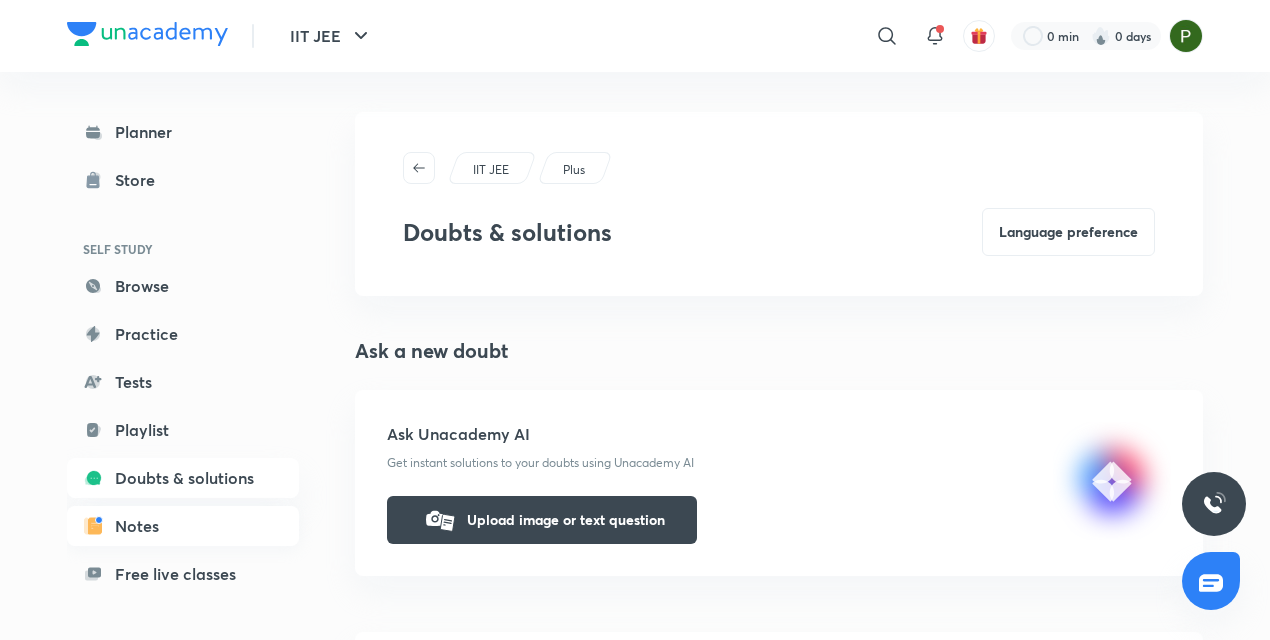 click on "Notes" at bounding box center (183, 526) 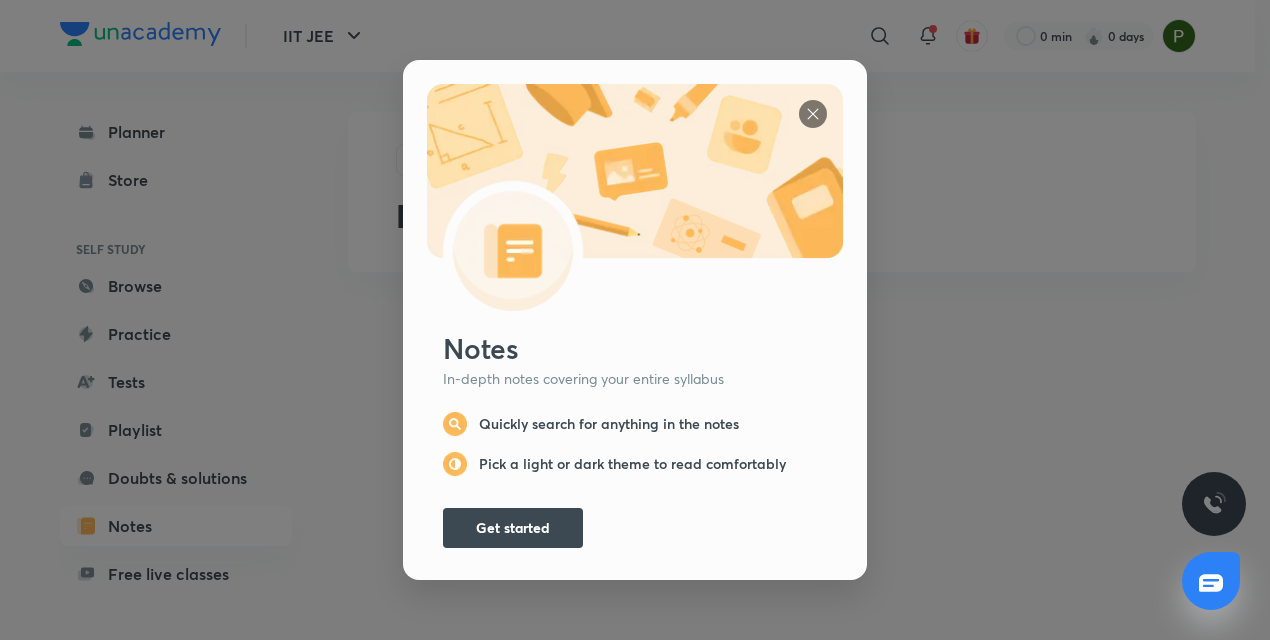 scroll, scrollTop: 0, scrollLeft: 0, axis: both 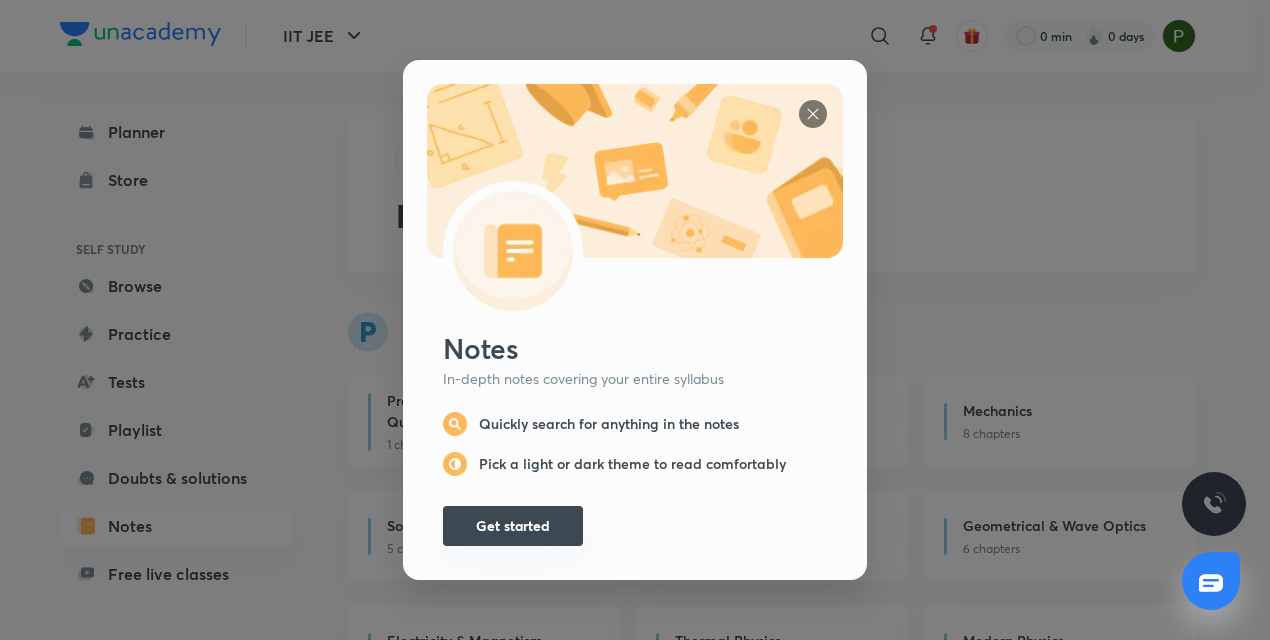 click on "Get started" at bounding box center [513, 526] 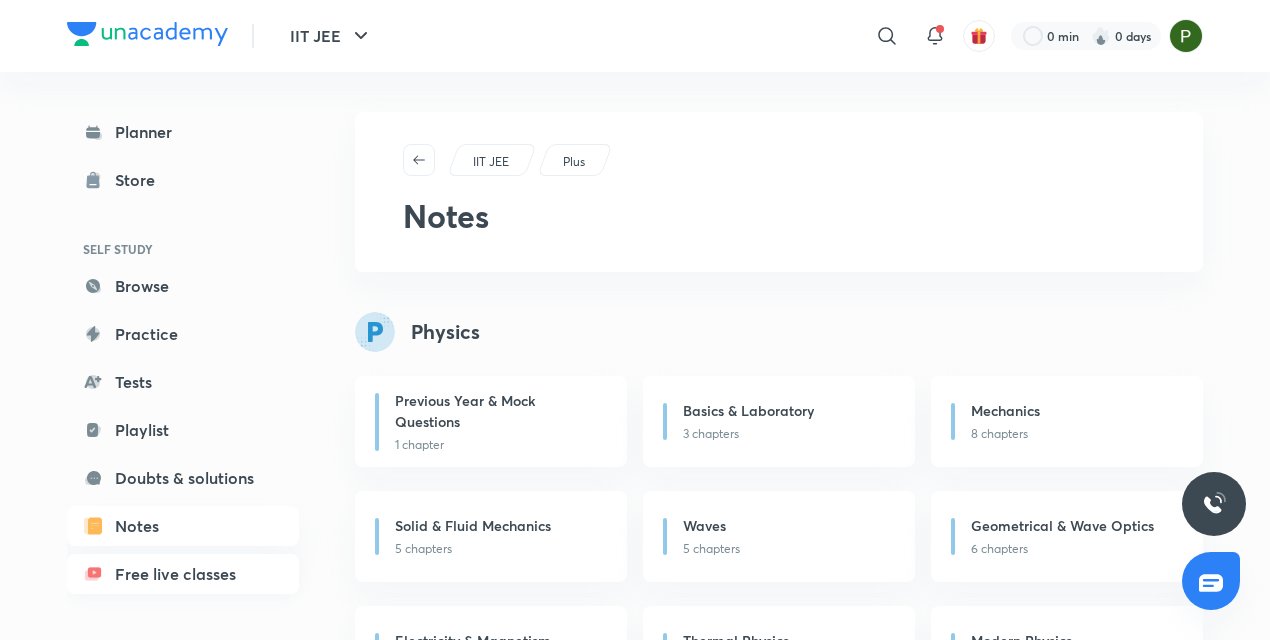 click on "Free live classes" at bounding box center (183, 574) 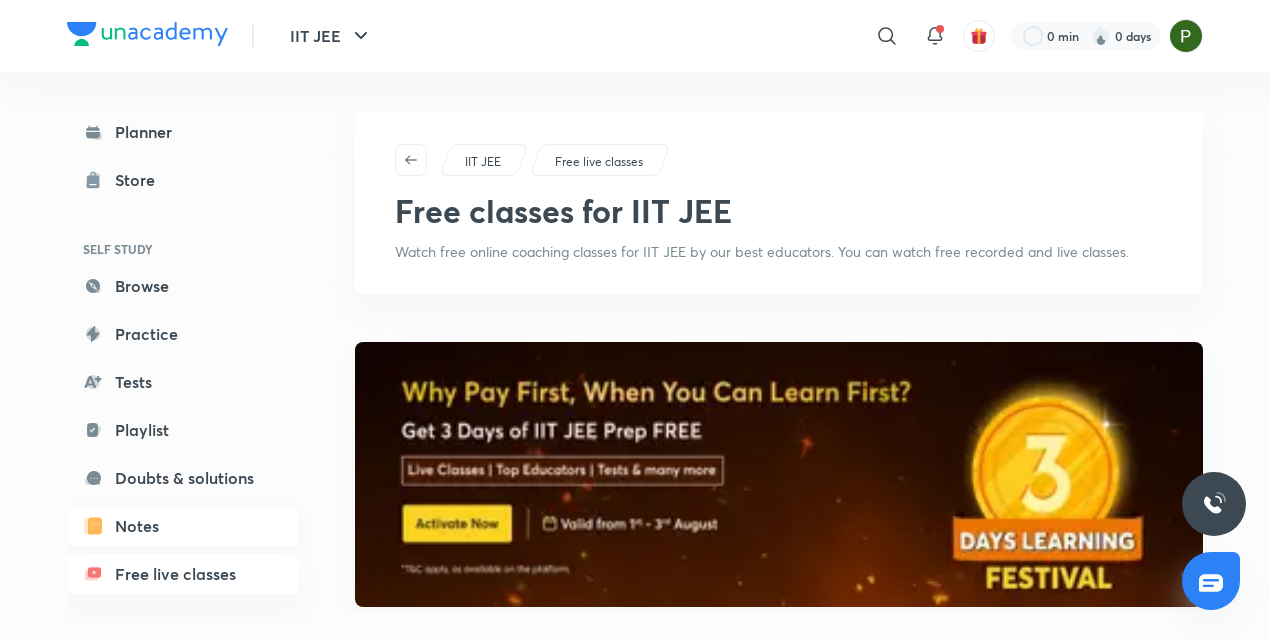 click on "Notes" at bounding box center [183, 526] 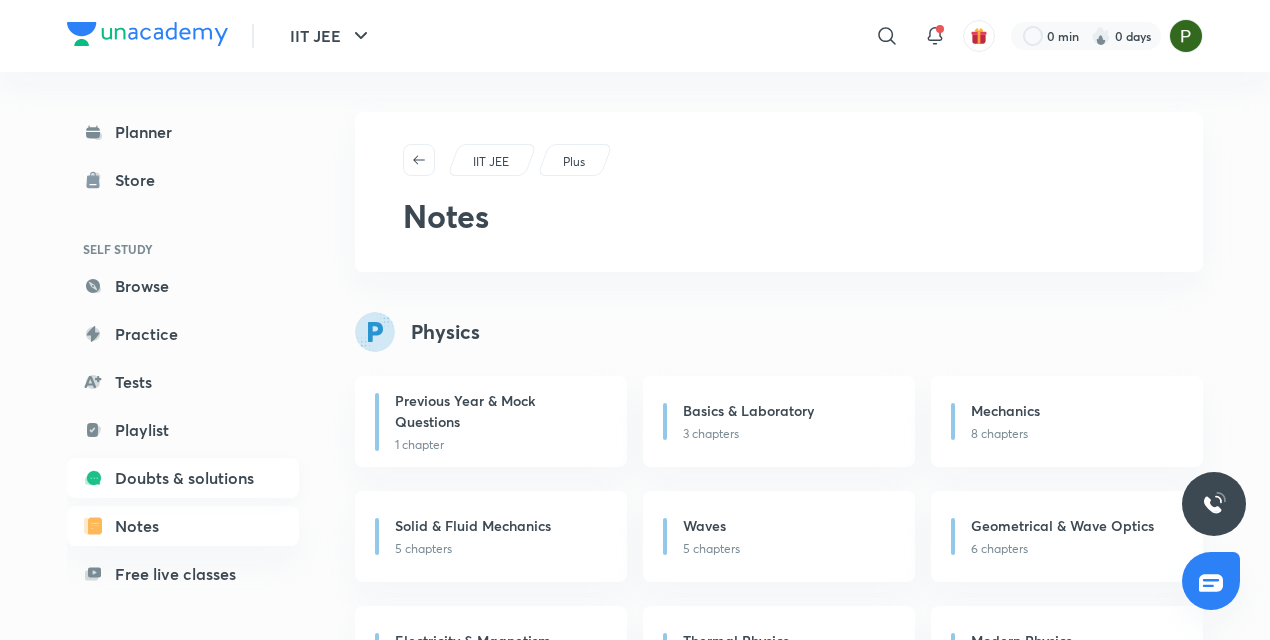 click on "Doubts & solutions" at bounding box center [183, 478] 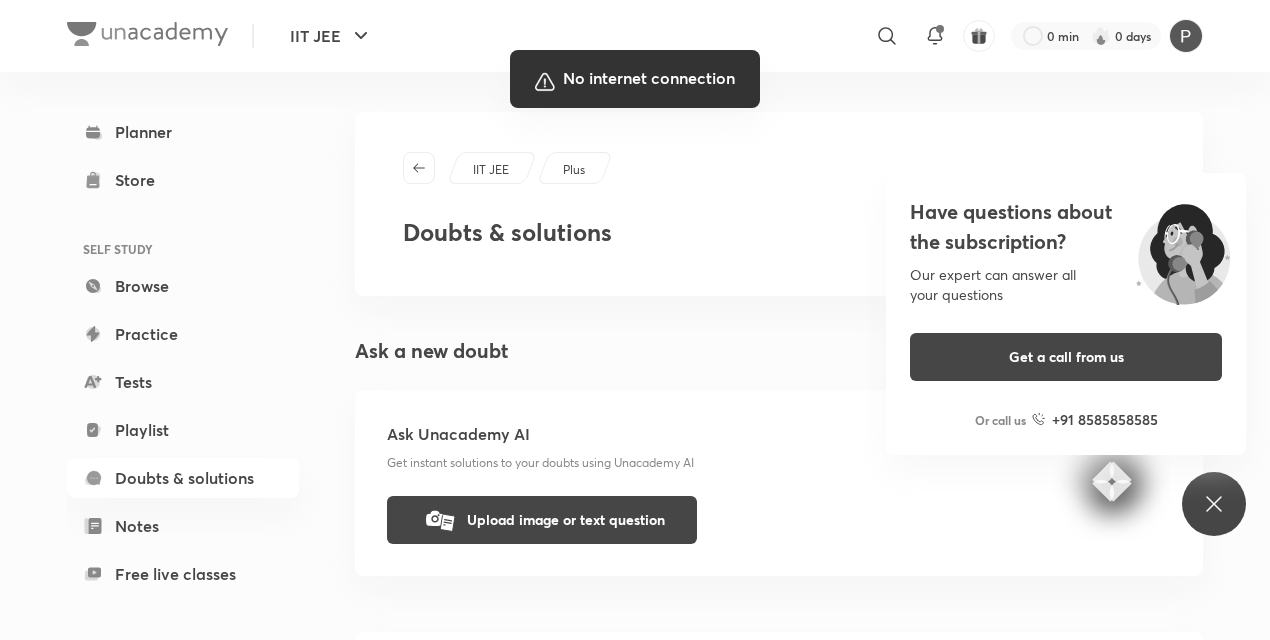 click at bounding box center (635, 320) 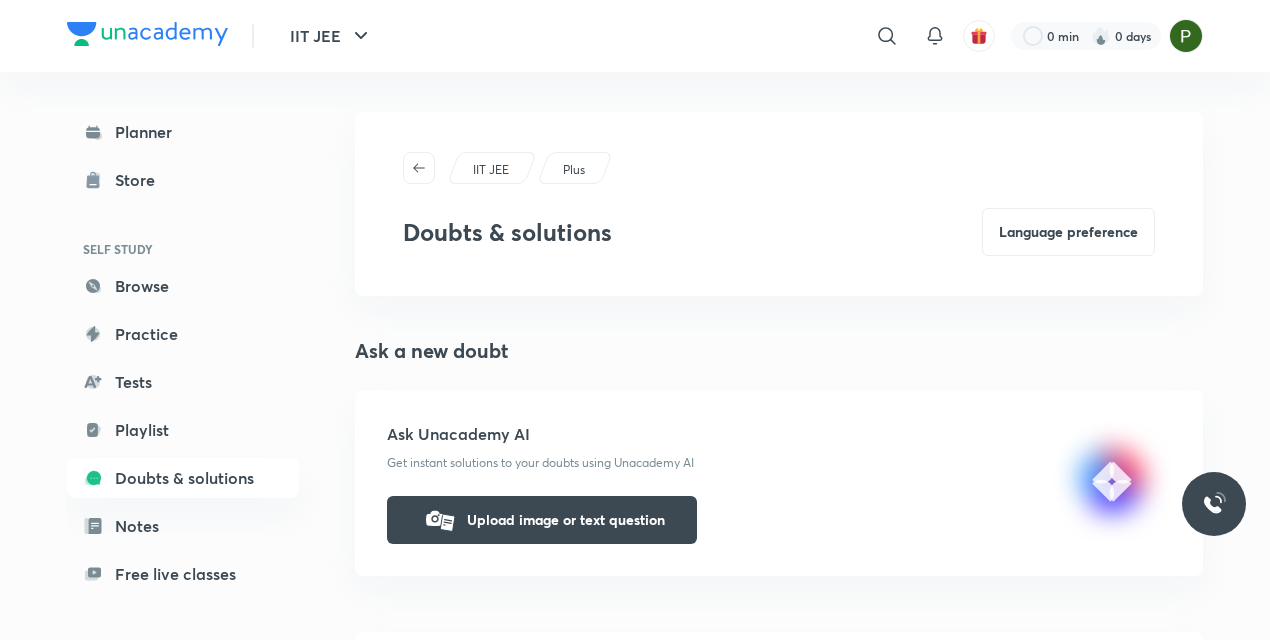 scroll, scrollTop: 0, scrollLeft: 0, axis: both 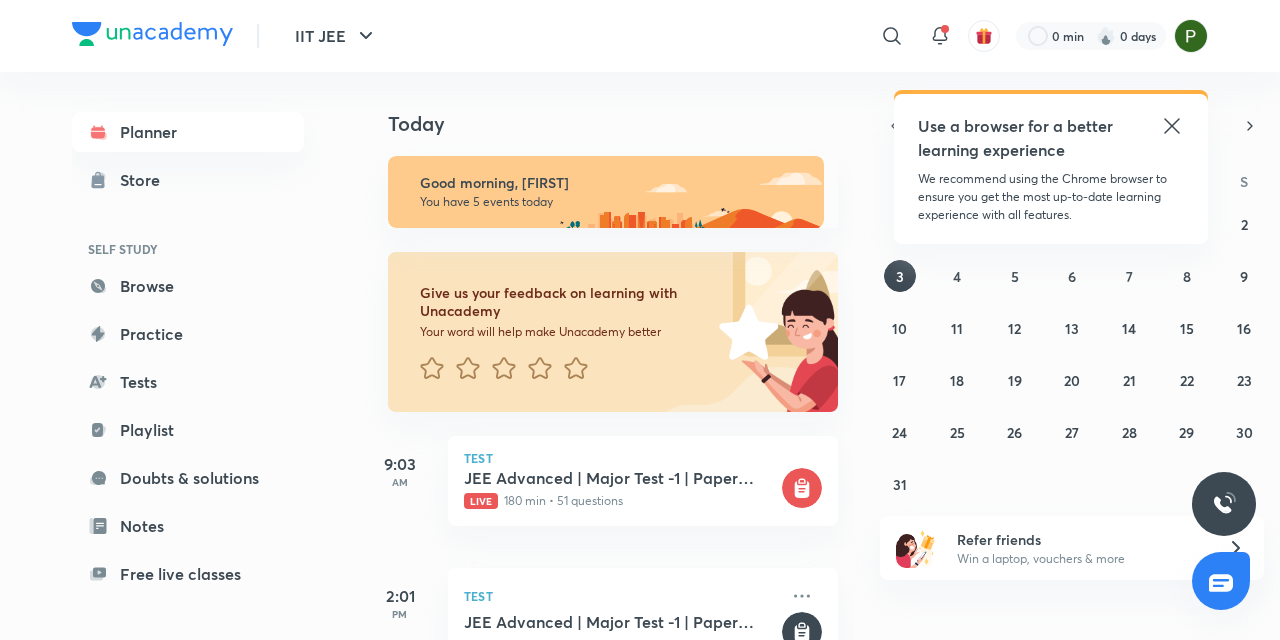 click 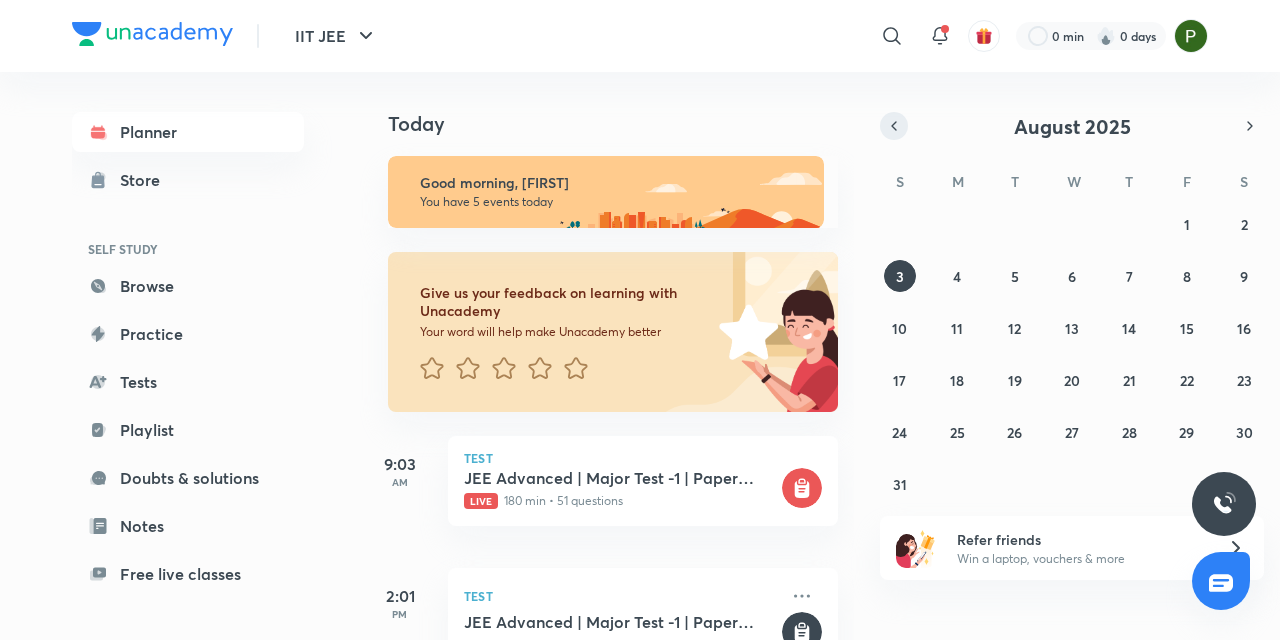 click 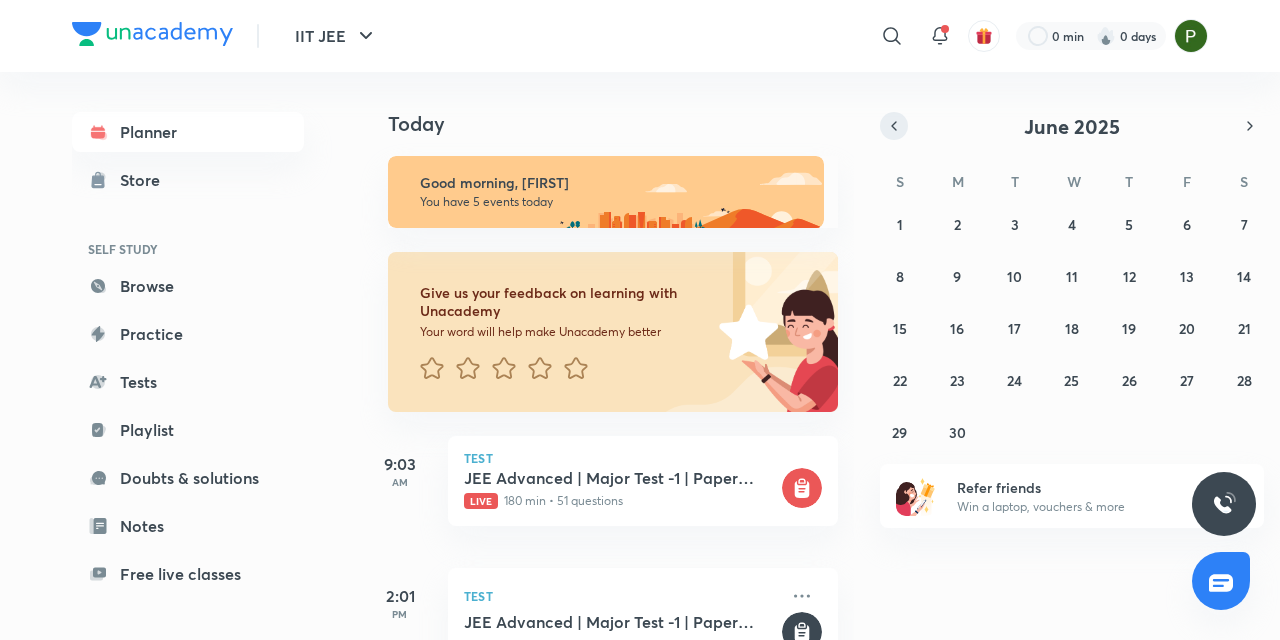 click 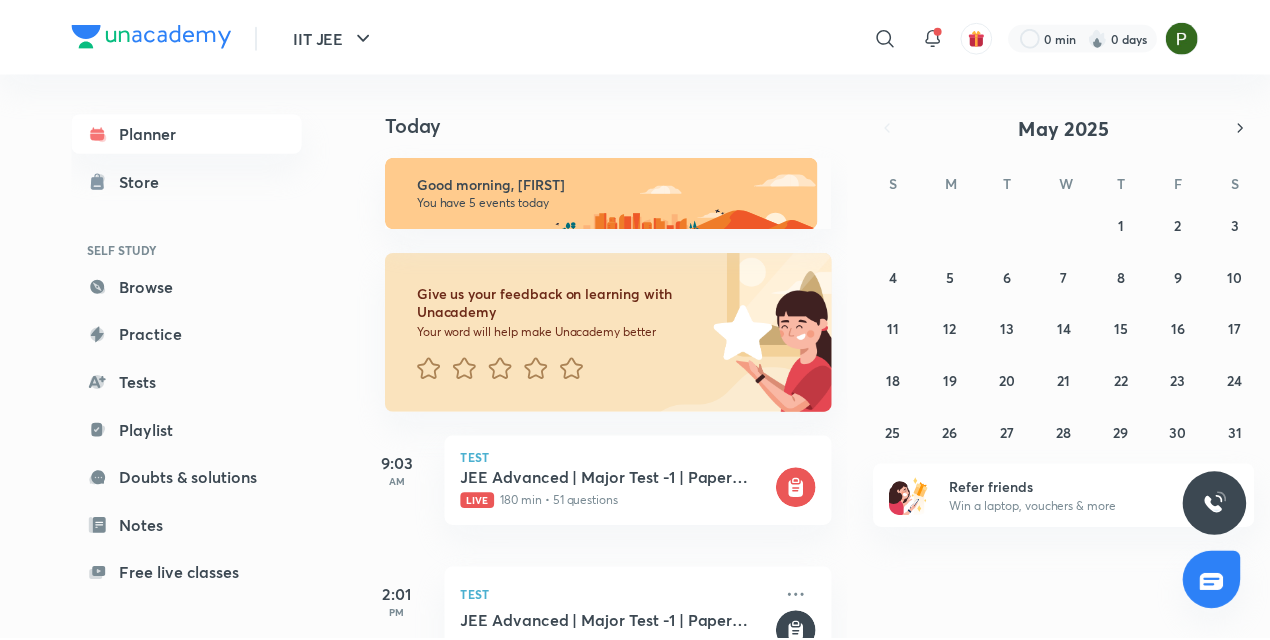 scroll, scrollTop: 164, scrollLeft: 0, axis: vertical 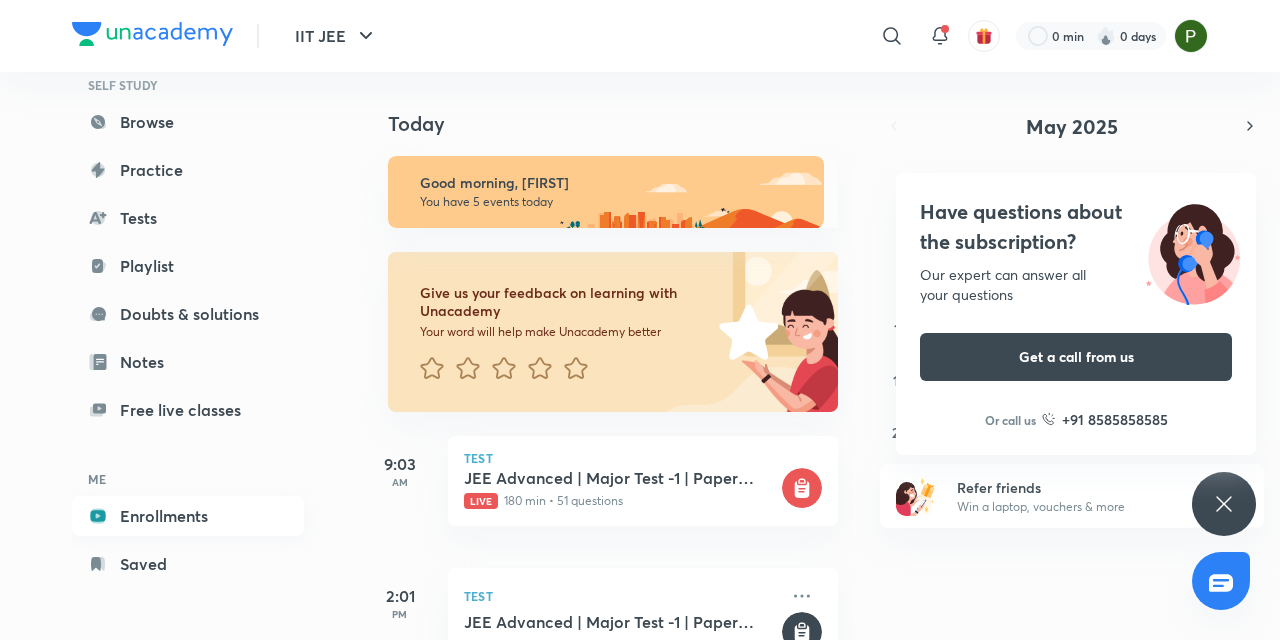 click on "Enrollments" at bounding box center (188, 516) 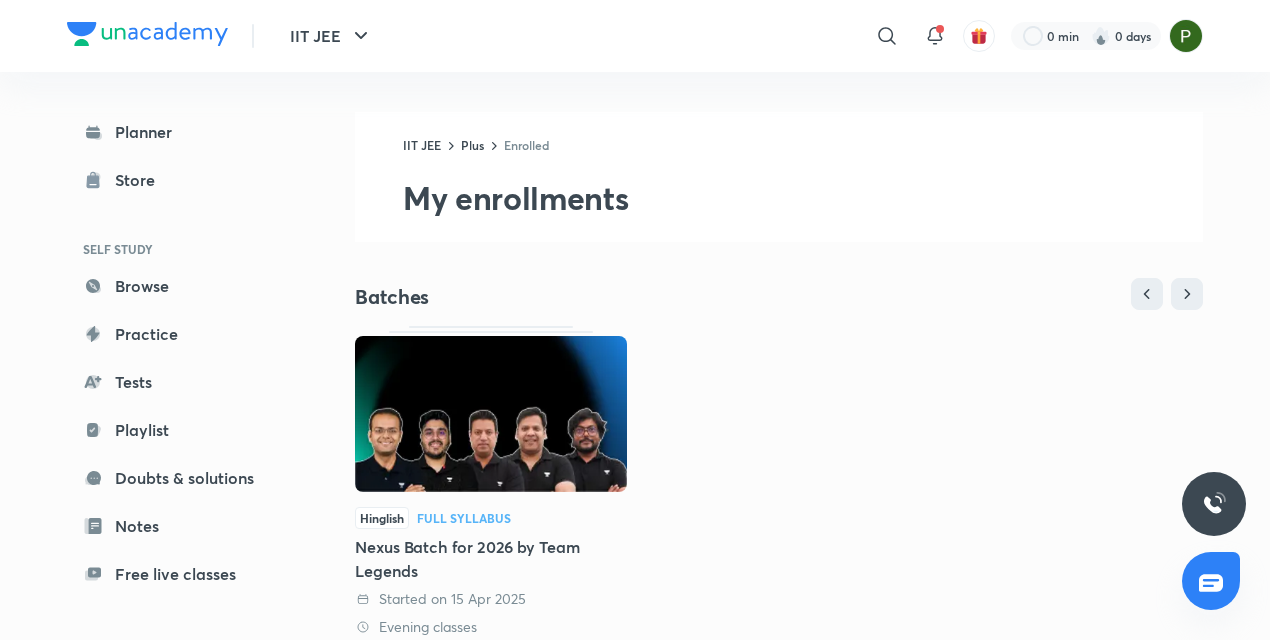 scroll, scrollTop: 532, scrollLeft: 0, axis: vertical 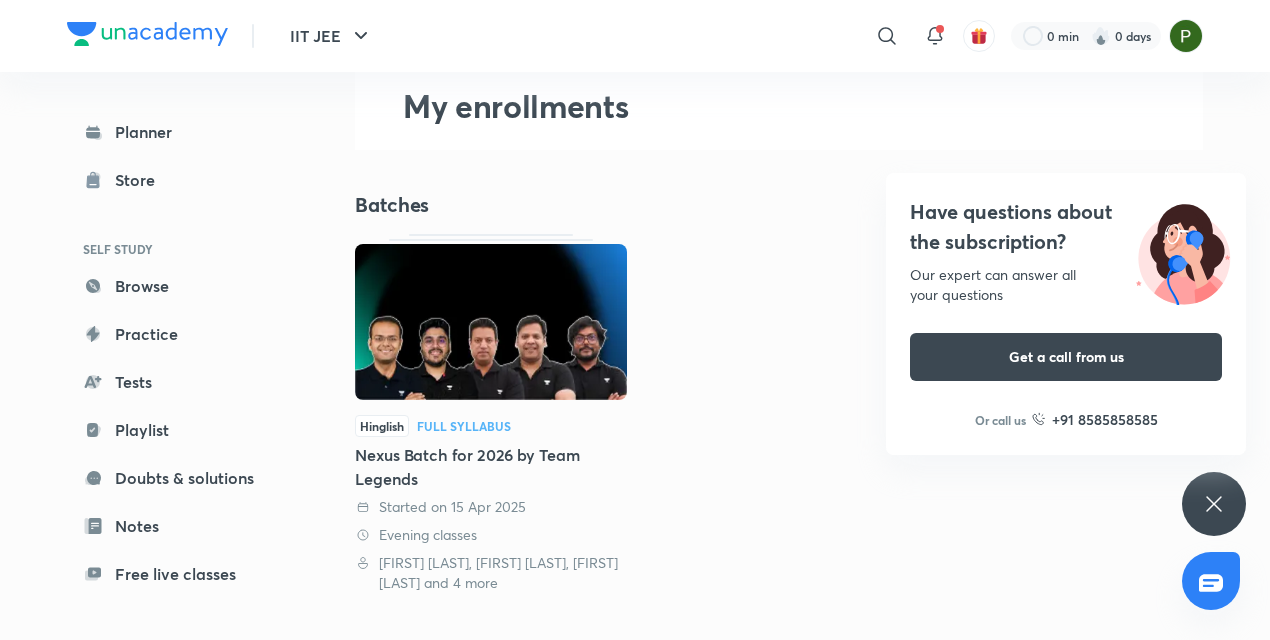 click on "Nexus Batch for 2026 by Team Legends" at bounding box center (491, 467) 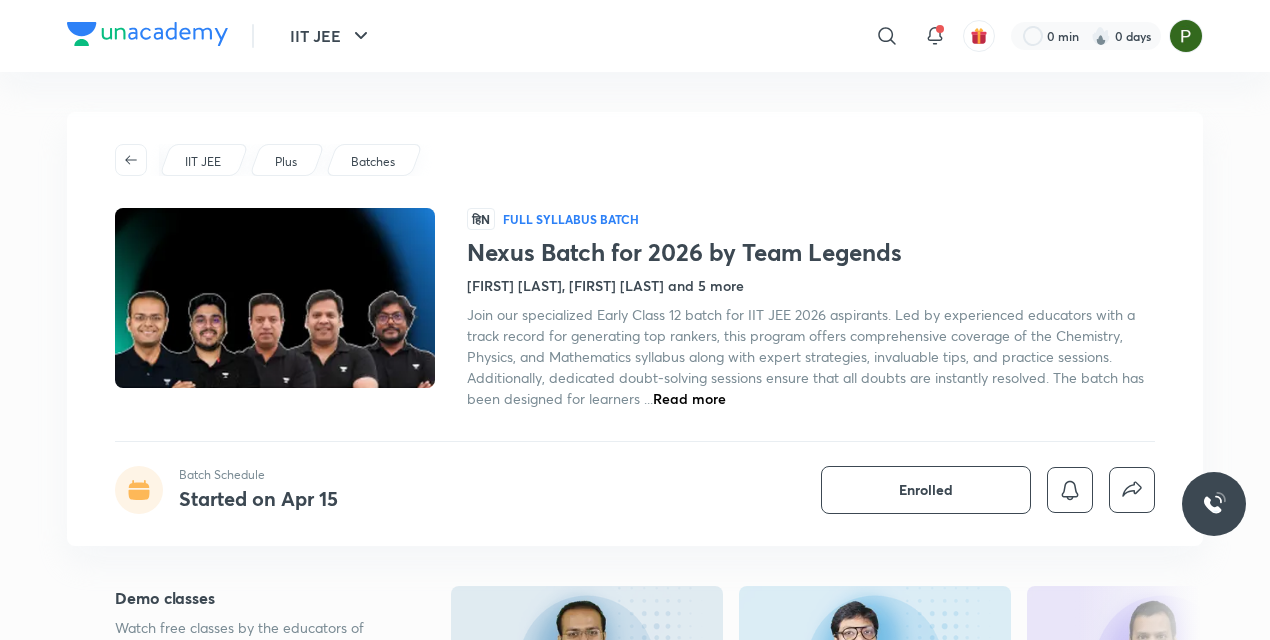 scroll, scrollTop: 159, scrollLeft: 0, axis: vertical 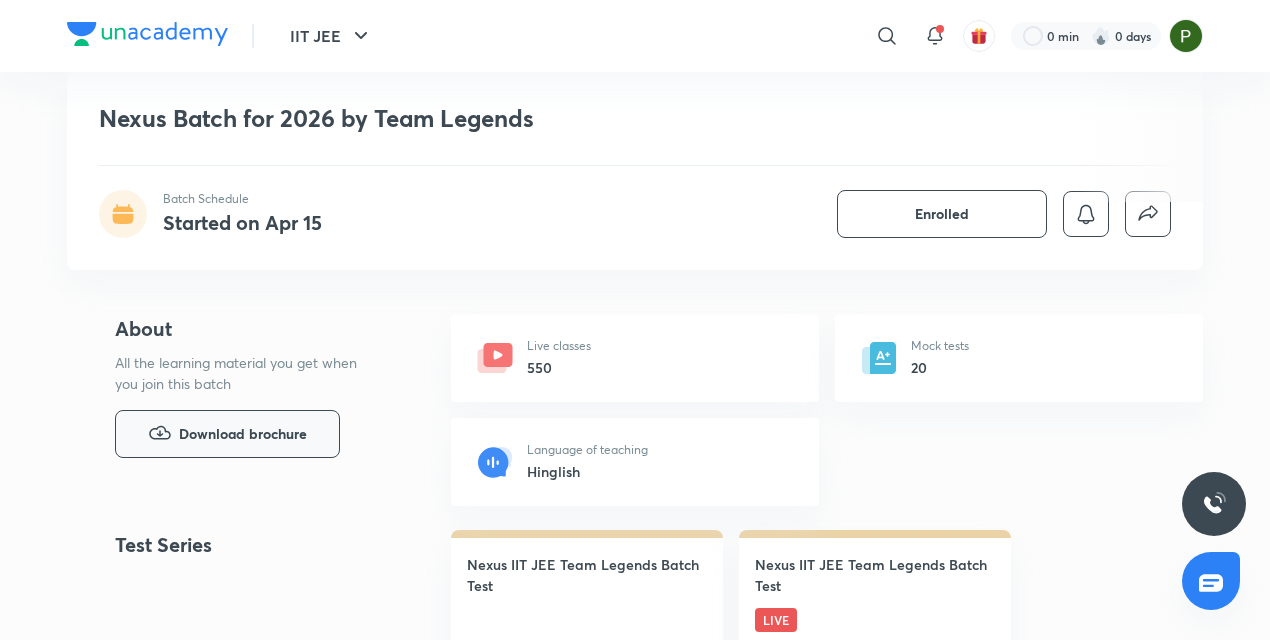 click on "Download brochure" at bounding box center [243, 434] 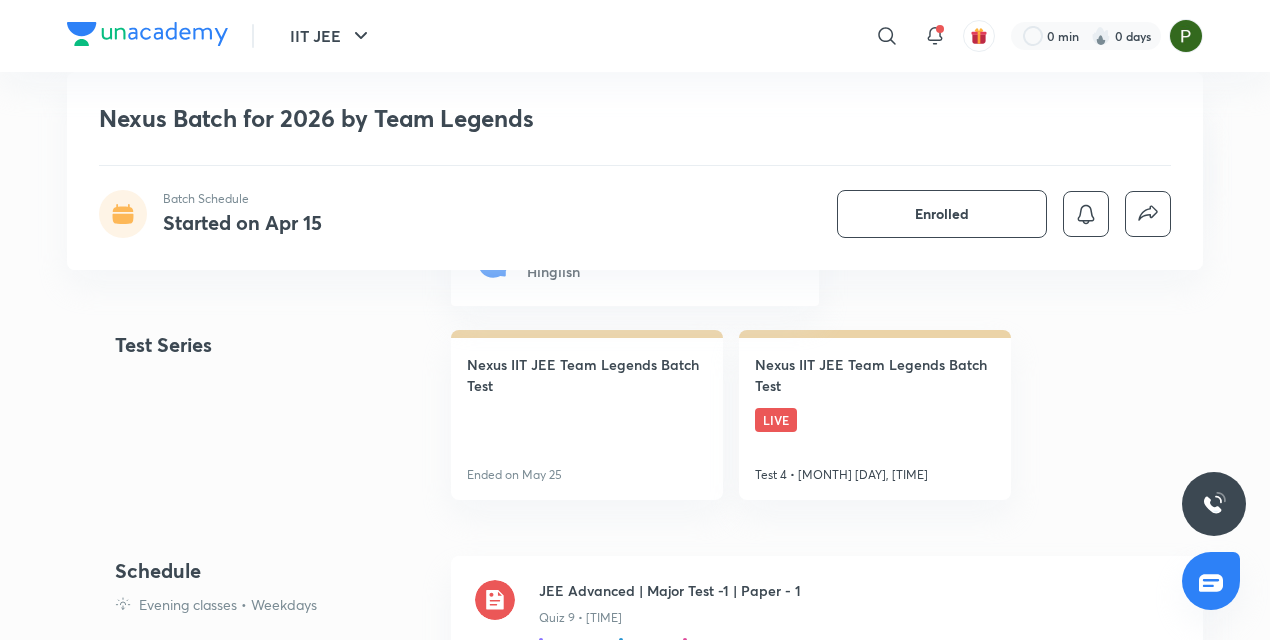 scroll, scrollTop: 920, scrollLeft: 0, axis: vertical 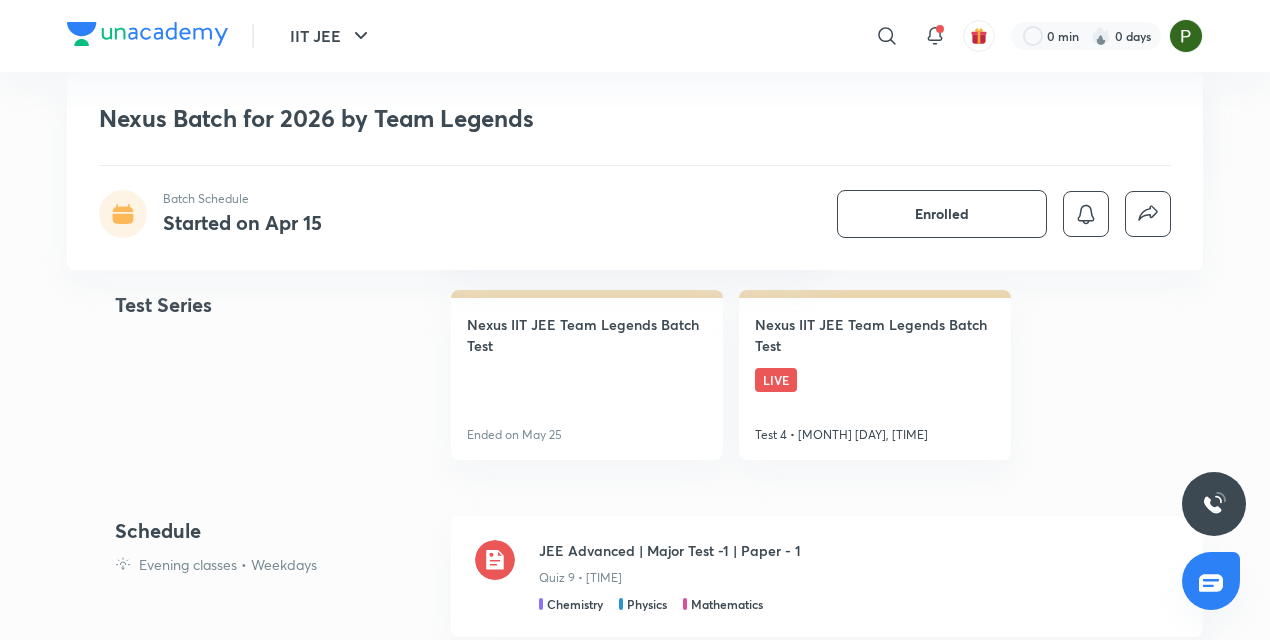 click on "Evening classes • Weekdays" at bounding box center [228, 564] 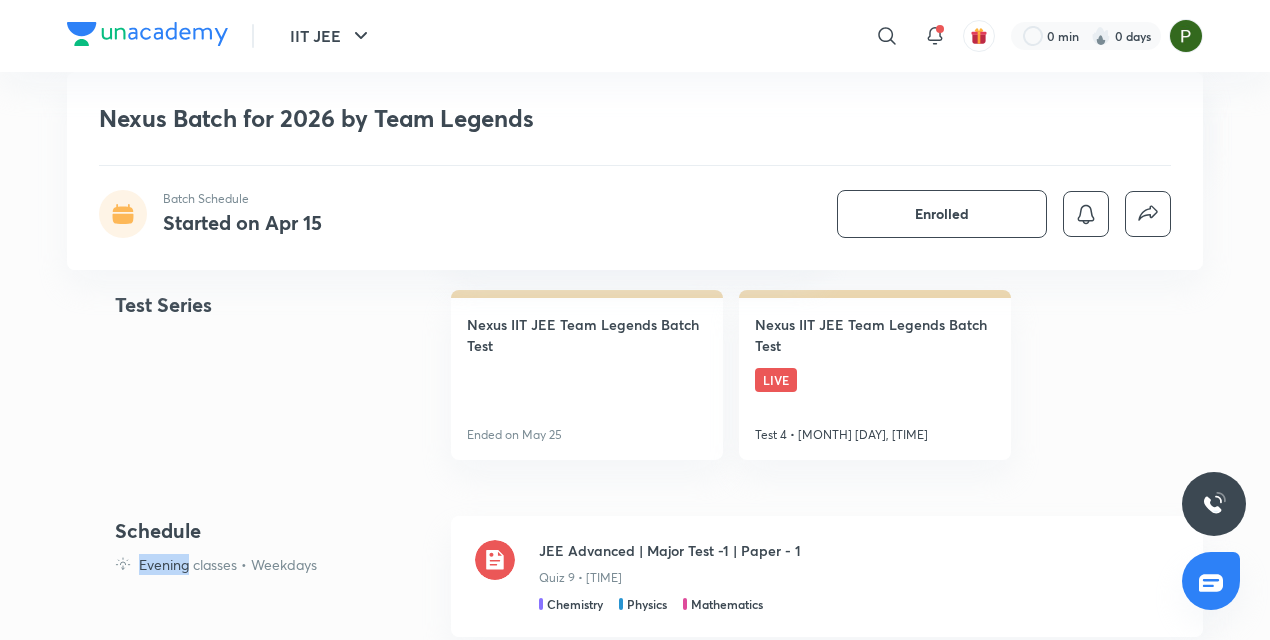 click on "Schedule Evening classes • Weekdays" at bounding box center (275, 588) 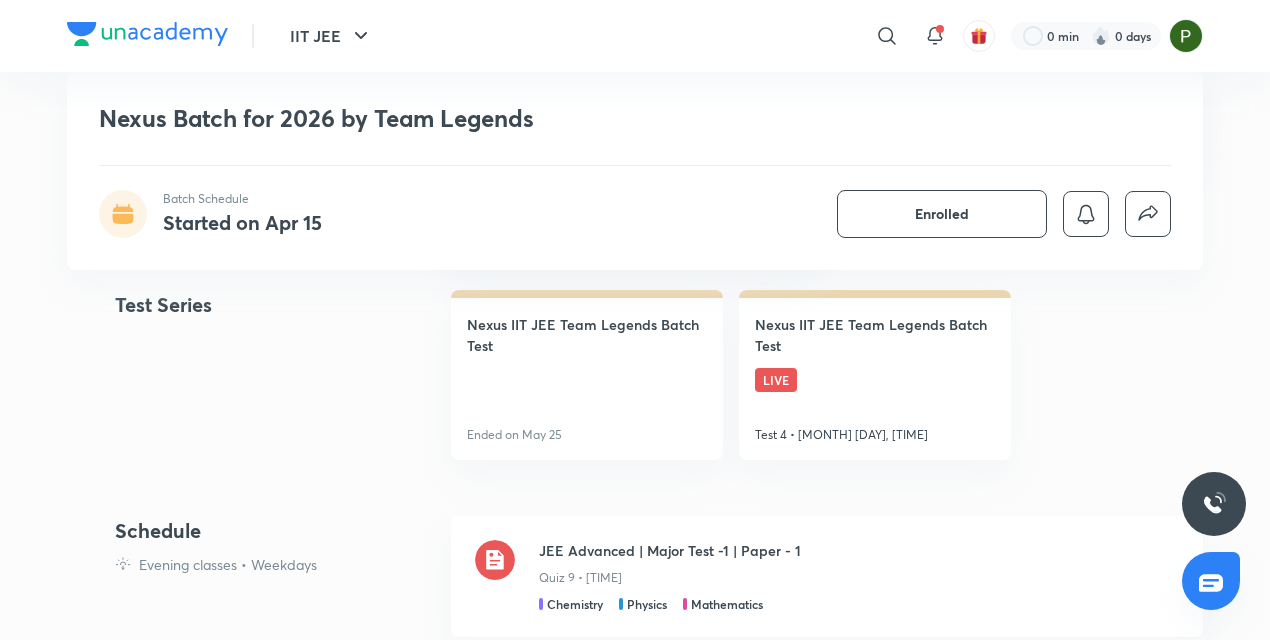 click on "Schedule" at bounding box center [275, 531] 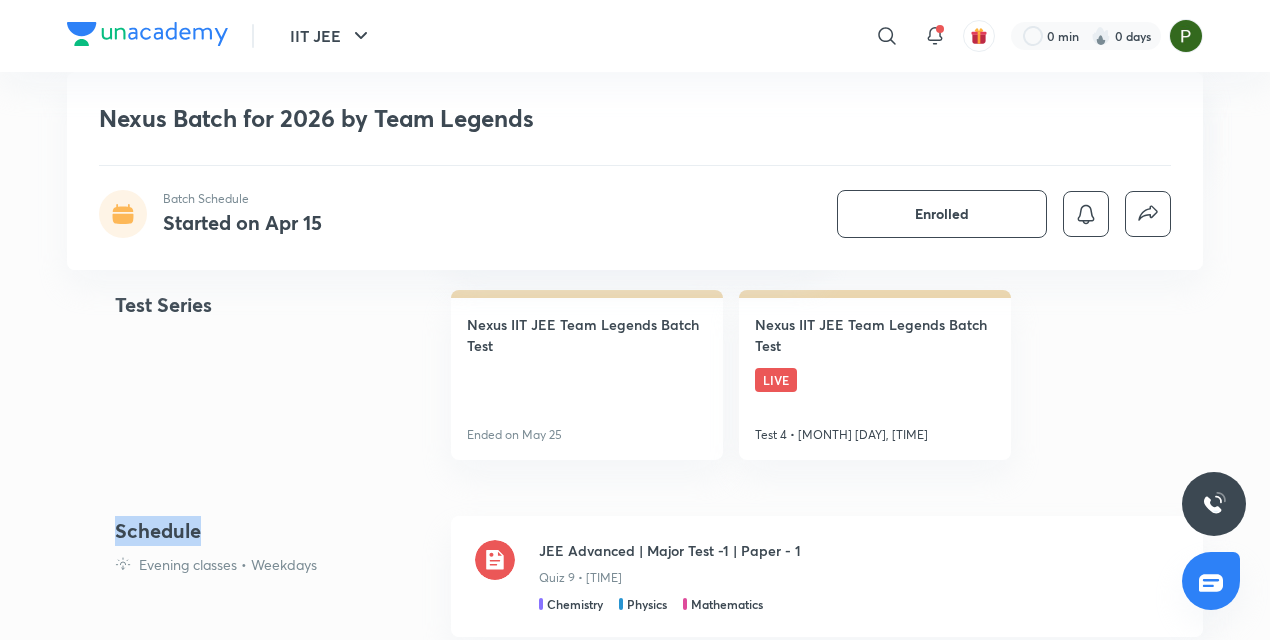 click on "Schedule" at bounding box center [275, 531] 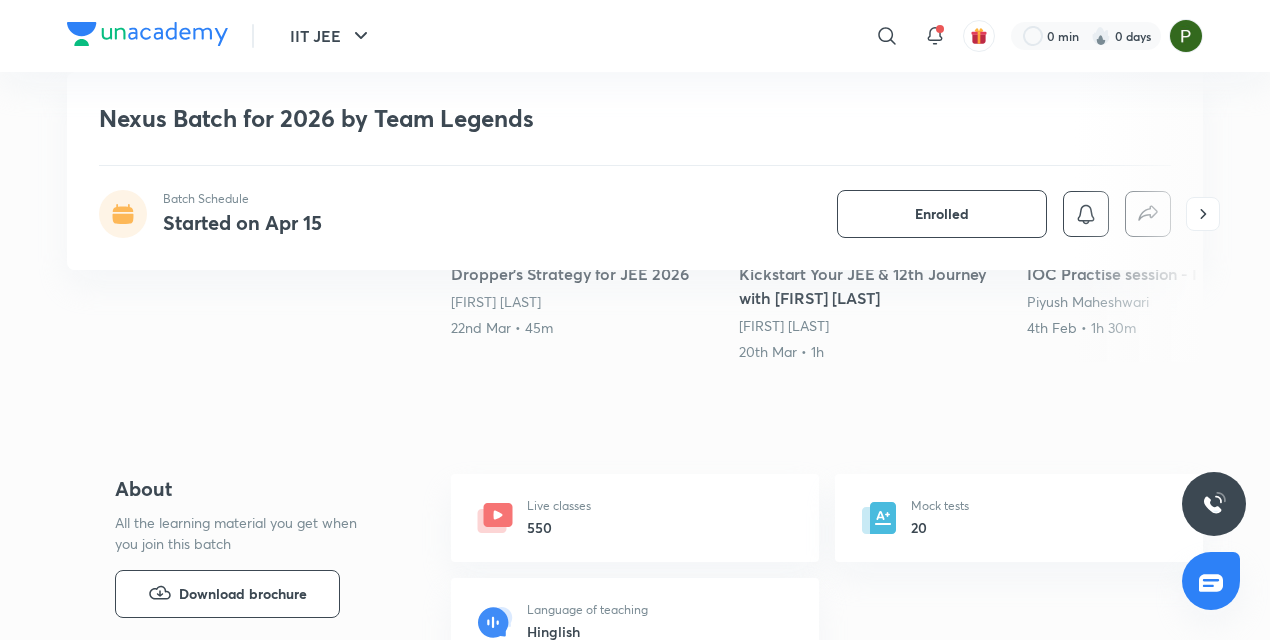 scroll, scrollTop: 560, scrollLeft: 0, axis: vertical 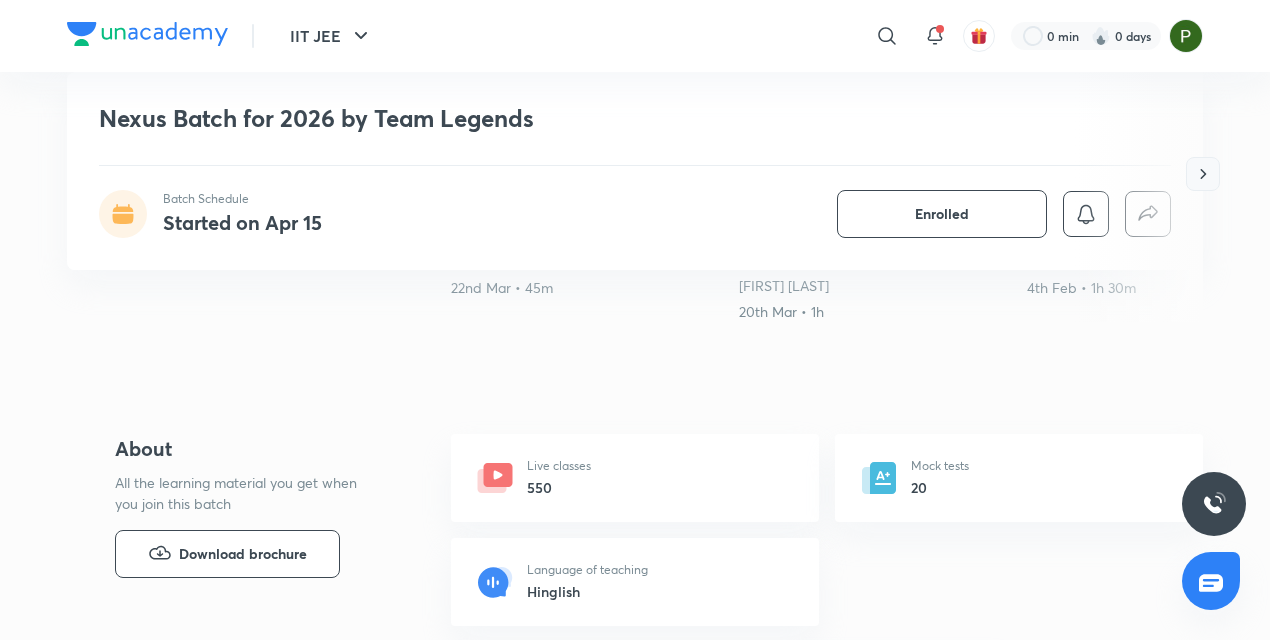 click 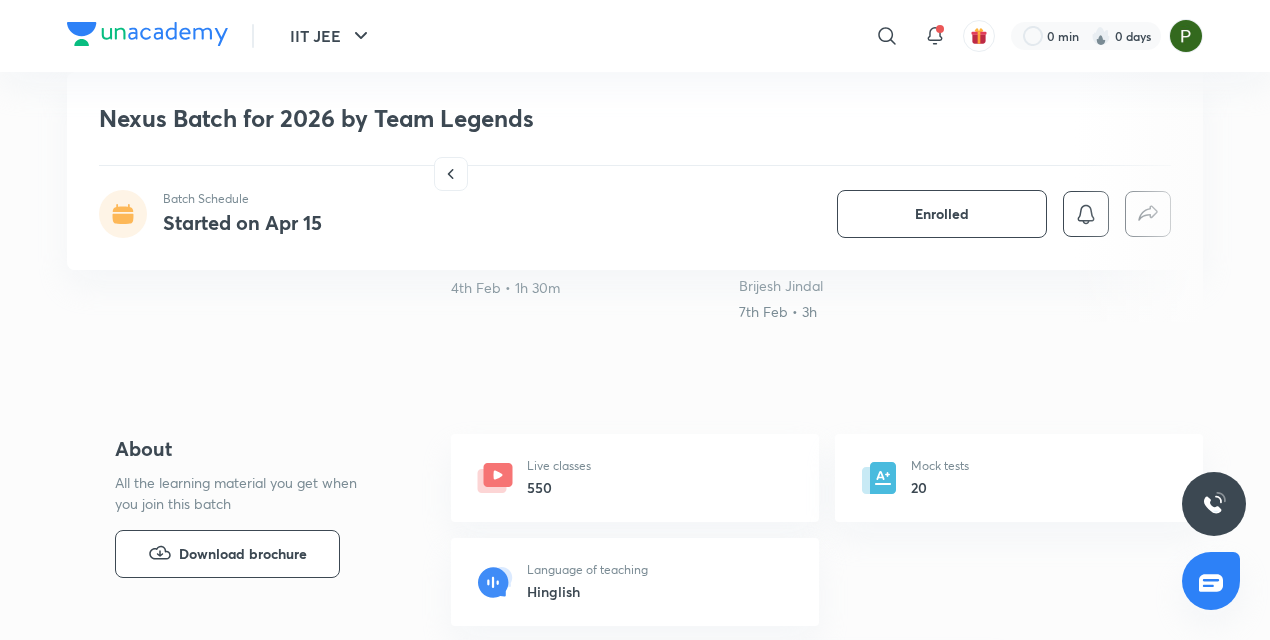 click on "Live classes" at bounding box center (559, 466) 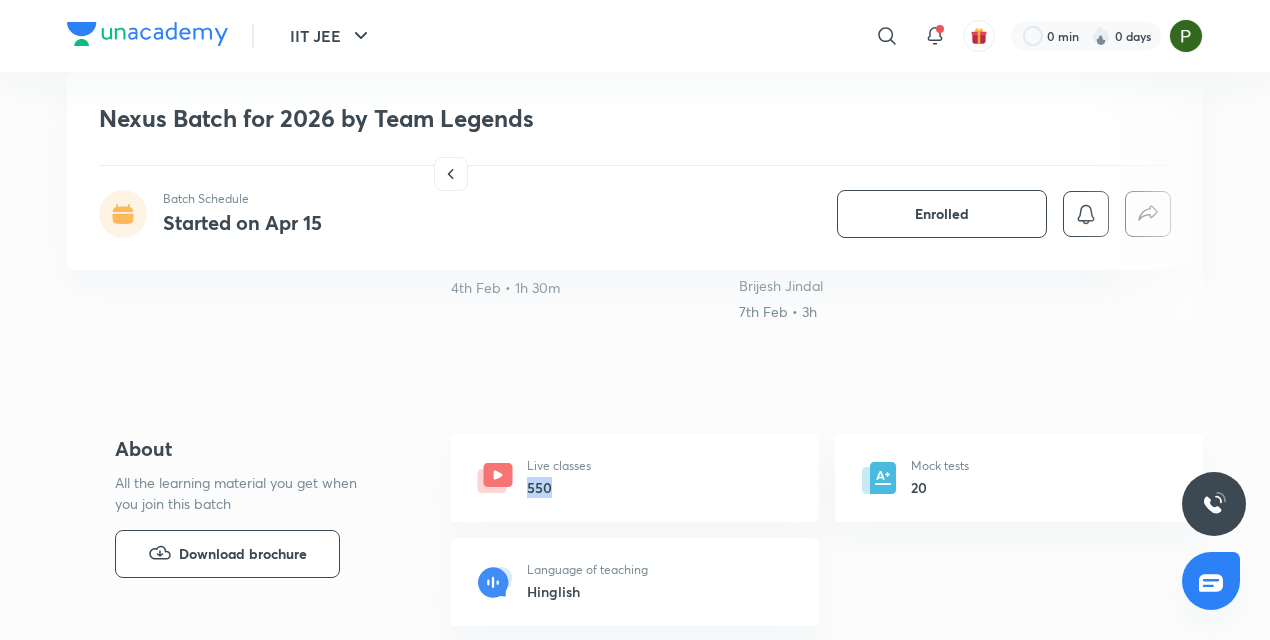 click on "550" at bounding box center (559, 487) 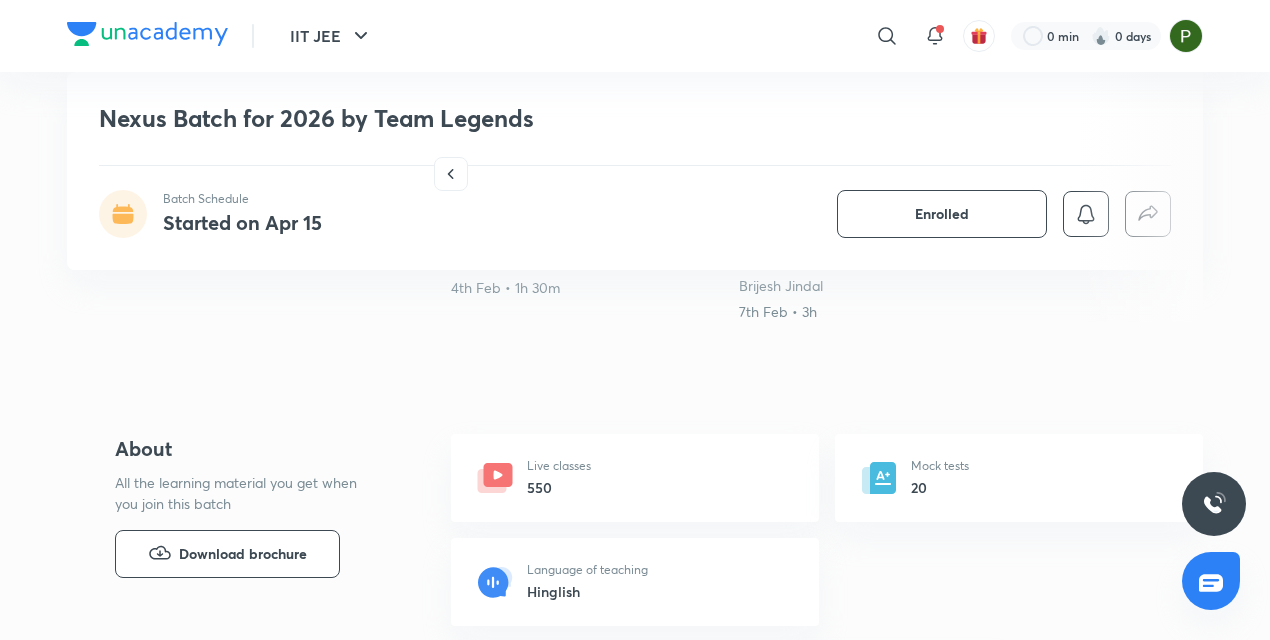 click on "Live classes 550" at bounding box center [635, 478] 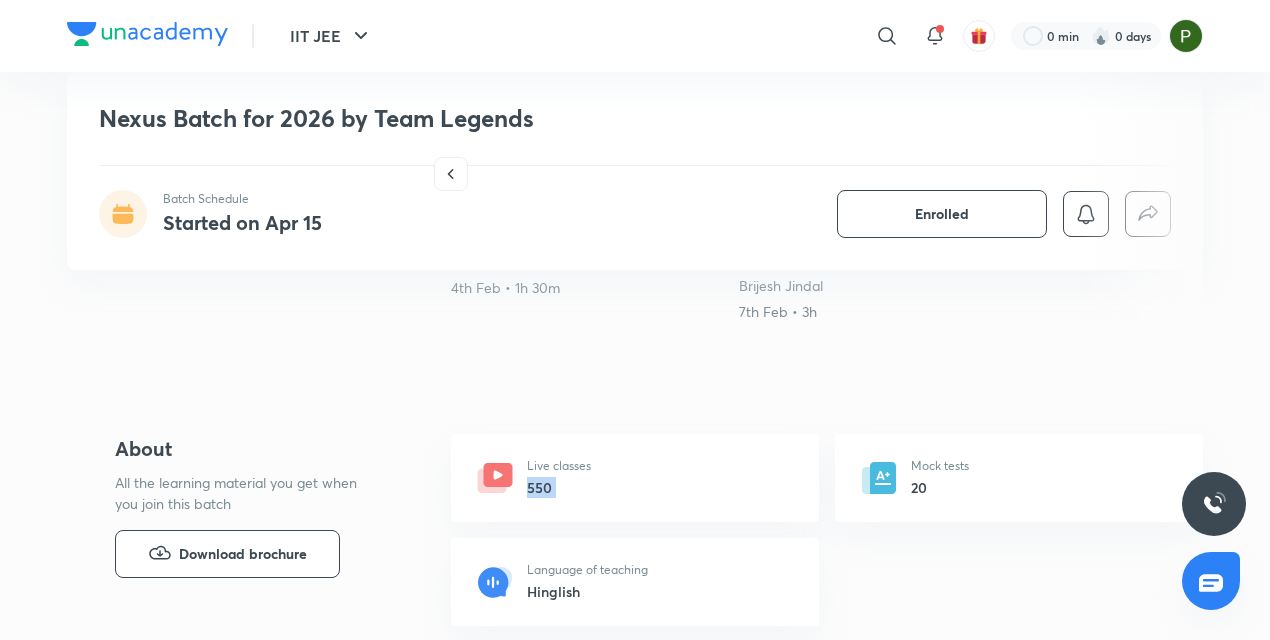 click on "Live classes 550" at bounding box center (635, 478) 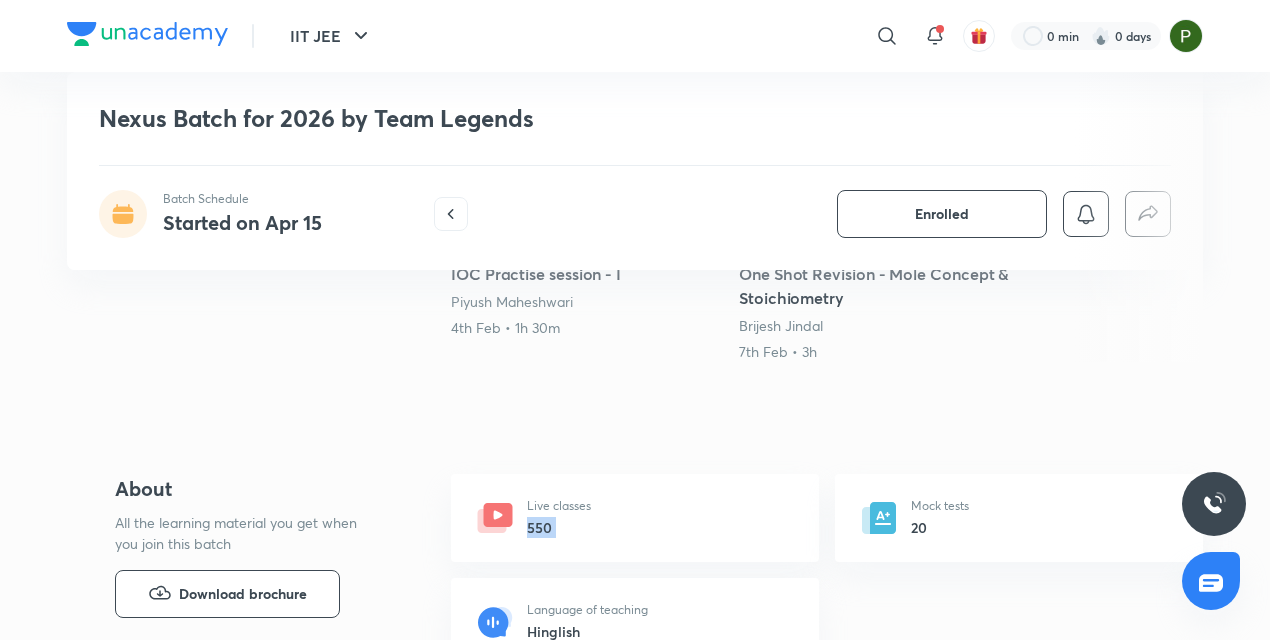 scroll, scrollTop: 480, scrollLeft: 0, axis: vertical 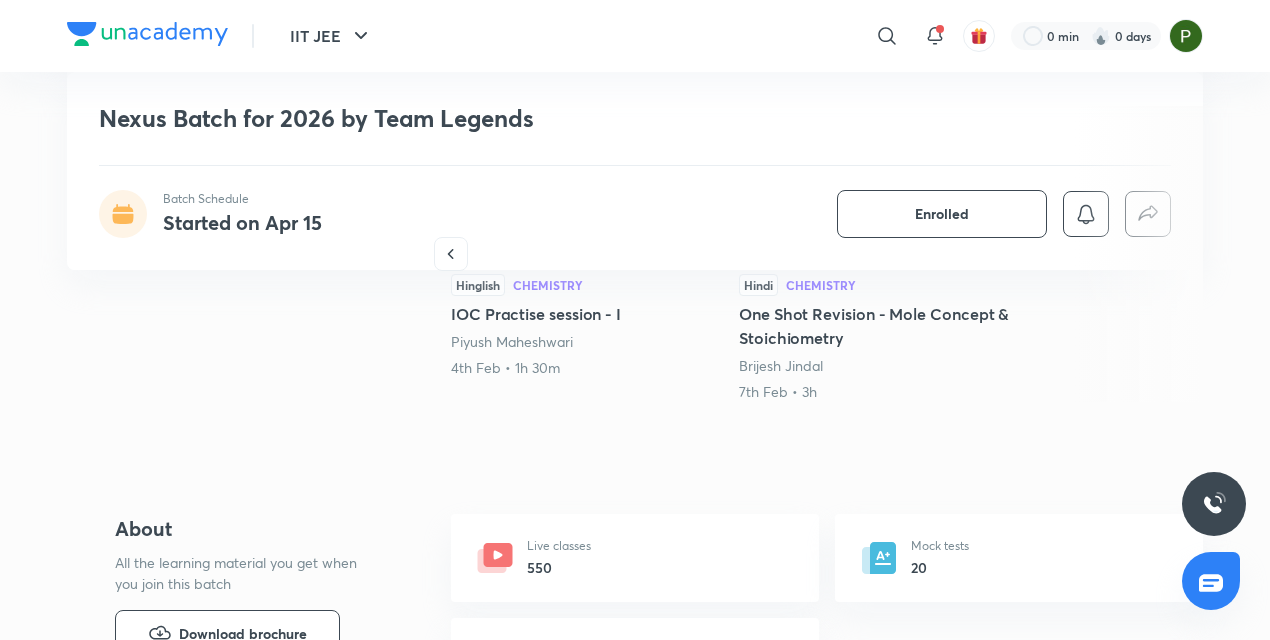 click 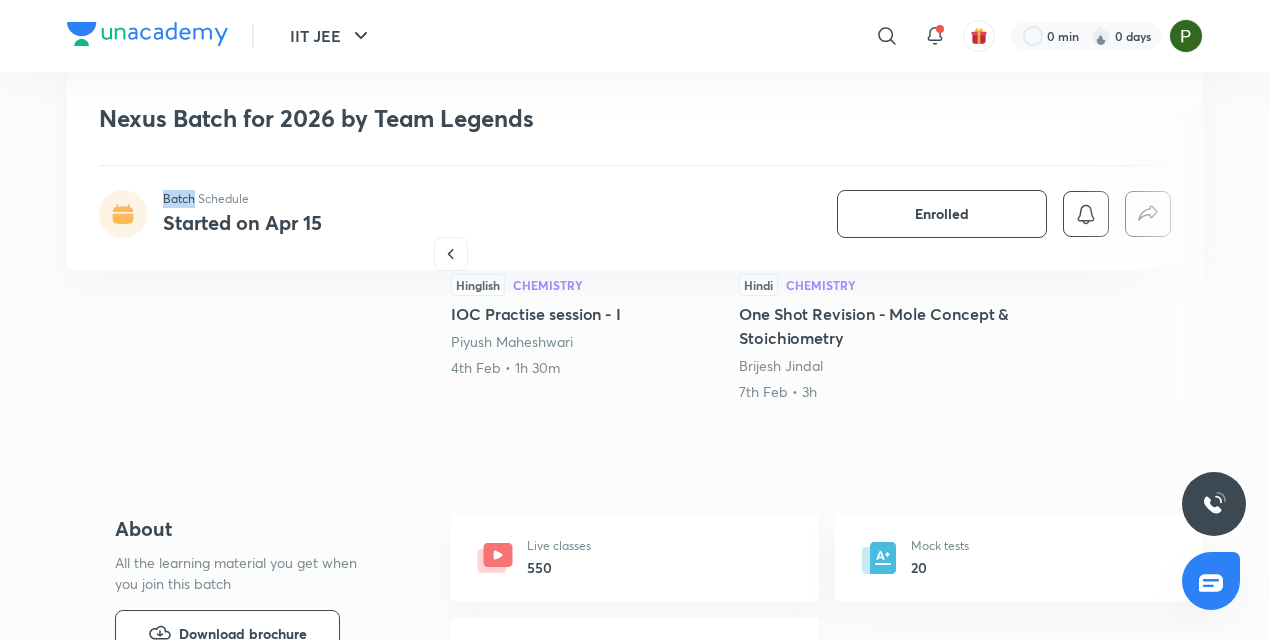 click 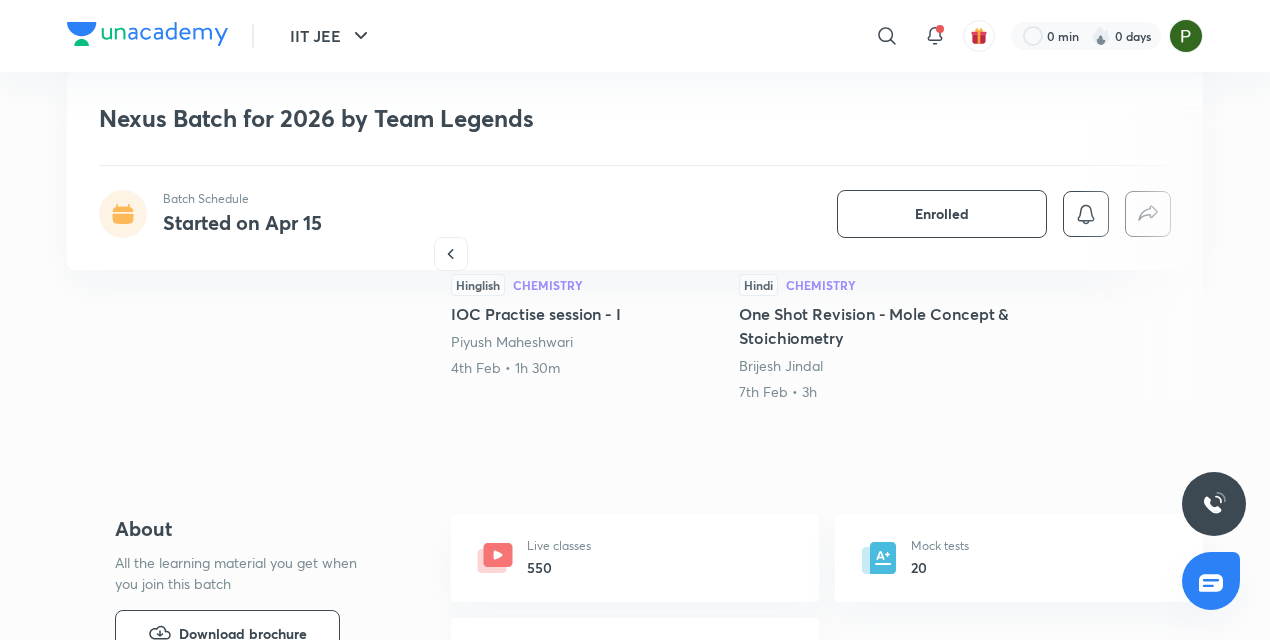 click on "Nexus Batch for 2026 by Team Legends Batch Schedule Started on Apr 15 Enrolled" at bounding box center (635, 171) 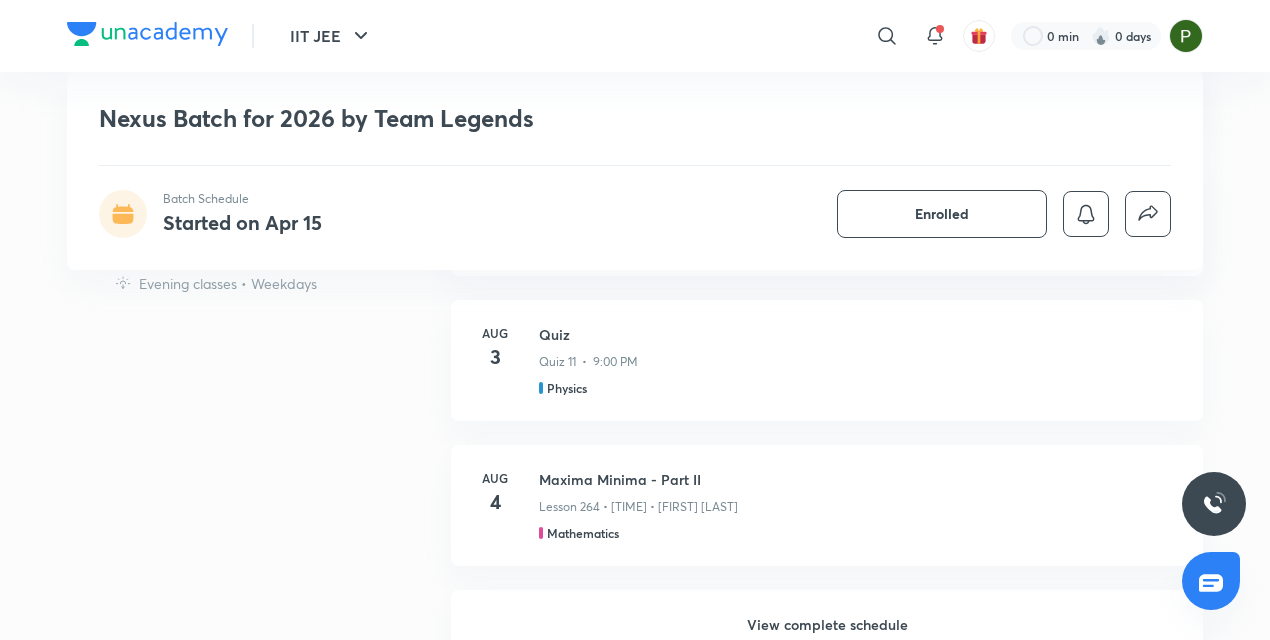 scroll, scrollTop: 1760, scrollLeft: 0, axis: vertical 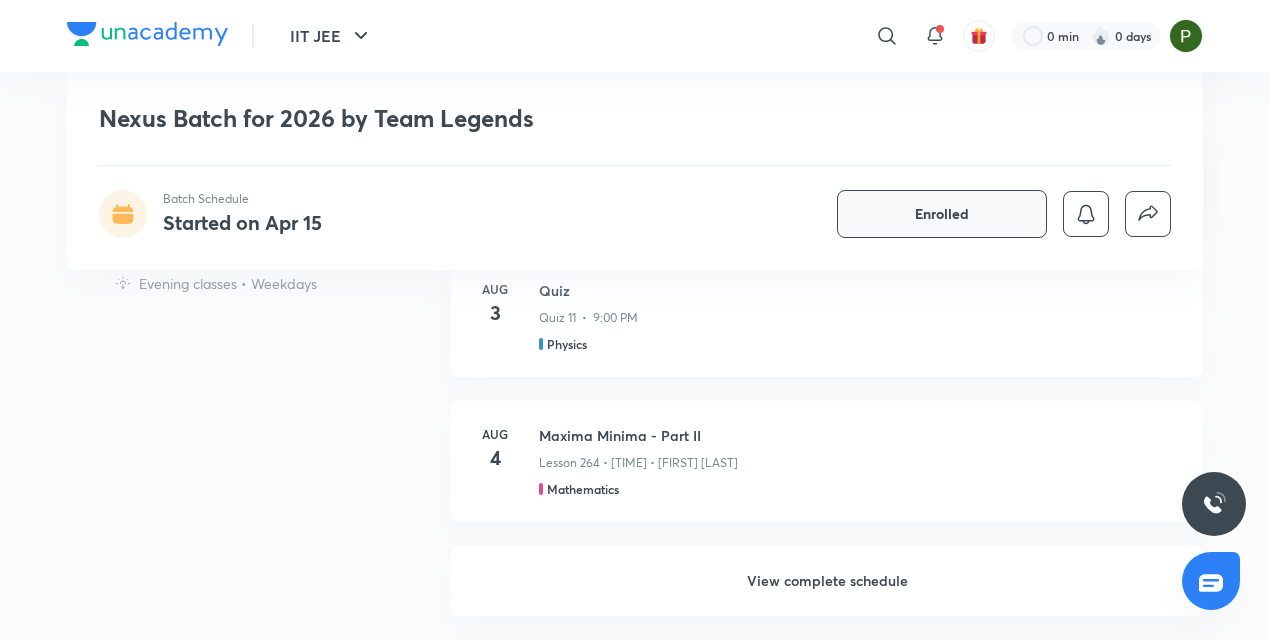 click on "Enrolled" at bounding box center [942, 214] 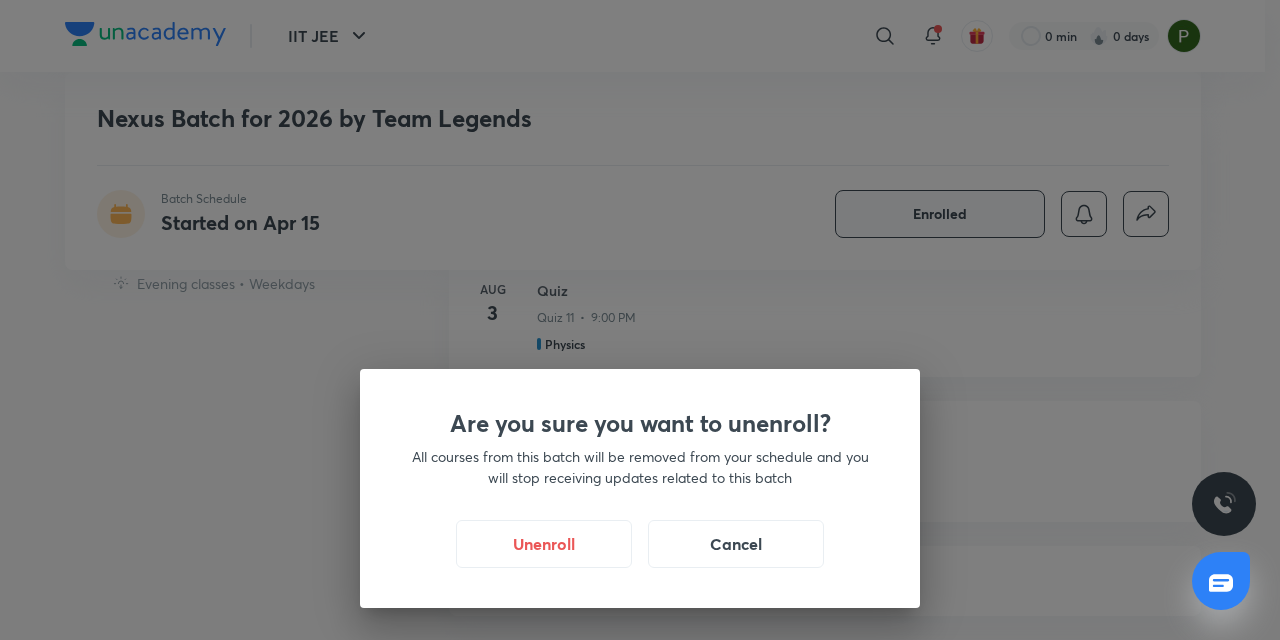 click on "Are you sure you want to unenroll? All courses from this batch will be removed from your schedule and you will stop receiving updates related to this batch Unenroll Cancel" at bounding box center (640, 320) 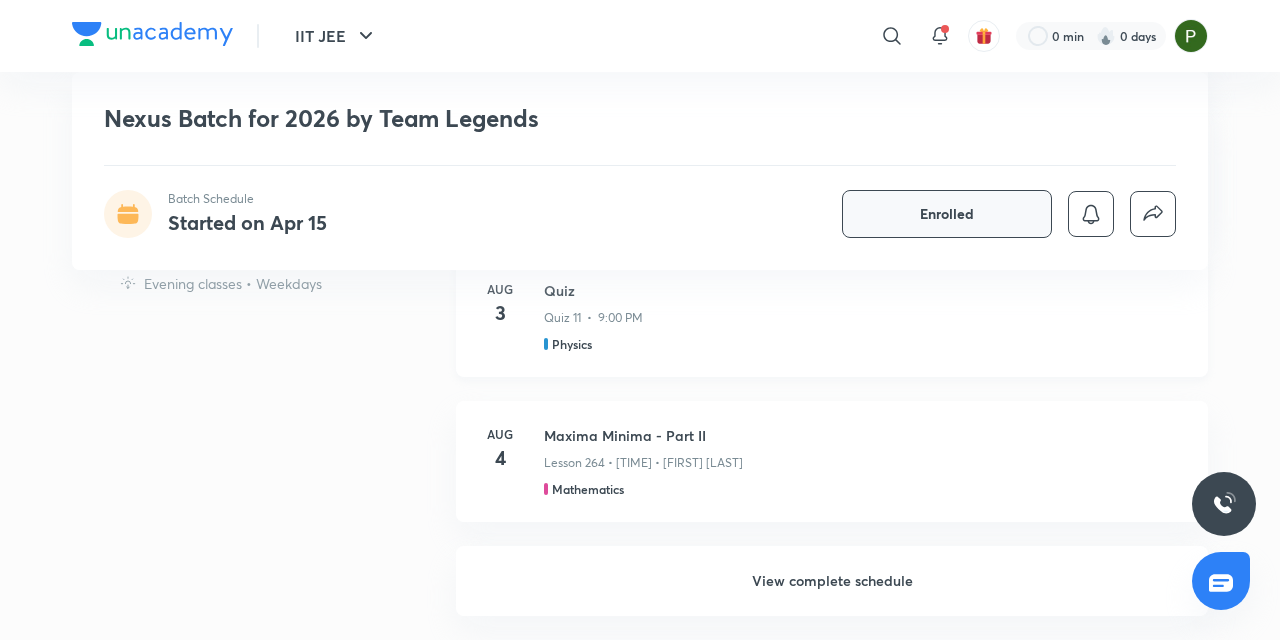 type 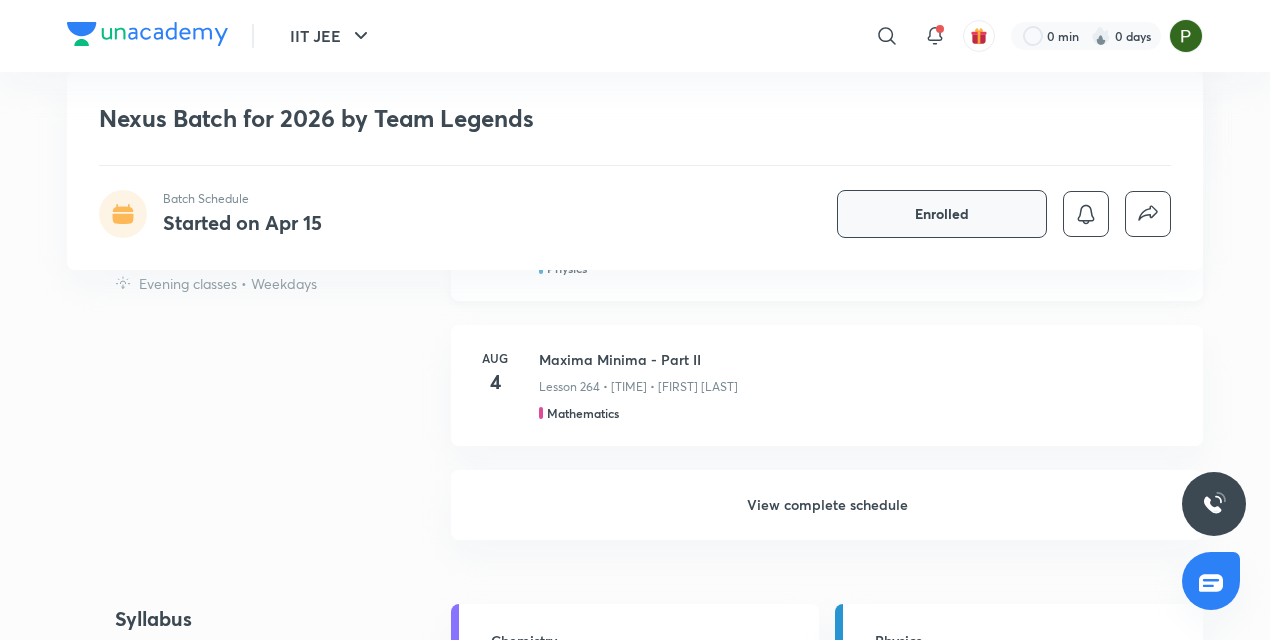 scroll, scrollTop: 1840, scrollLeft: 0, axis: vertical 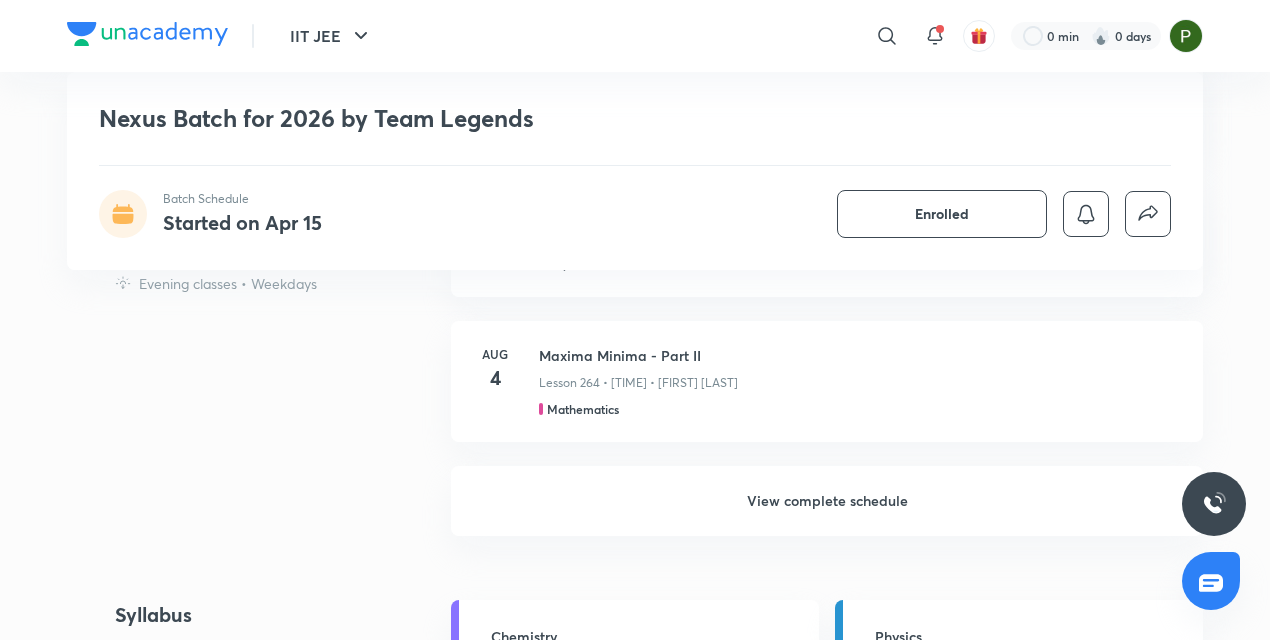 click on "View complete schedule" at bounding box center (827, 501) 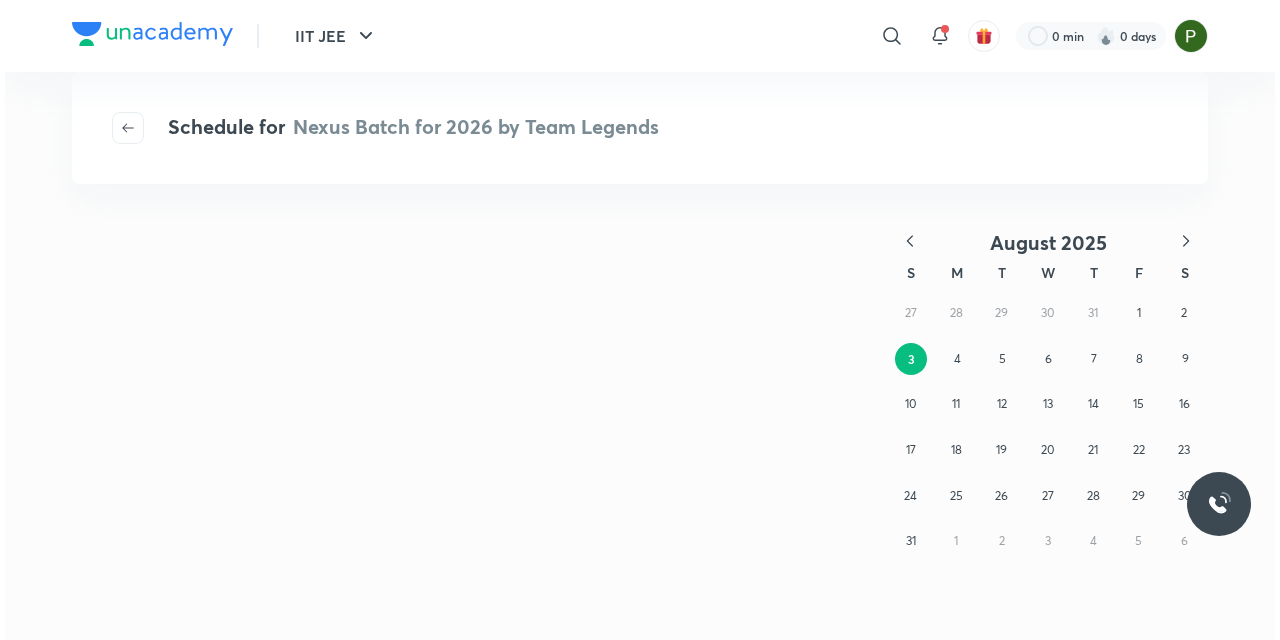 scroll, scrollTop: 0, scrollLeft: 0, axis: both 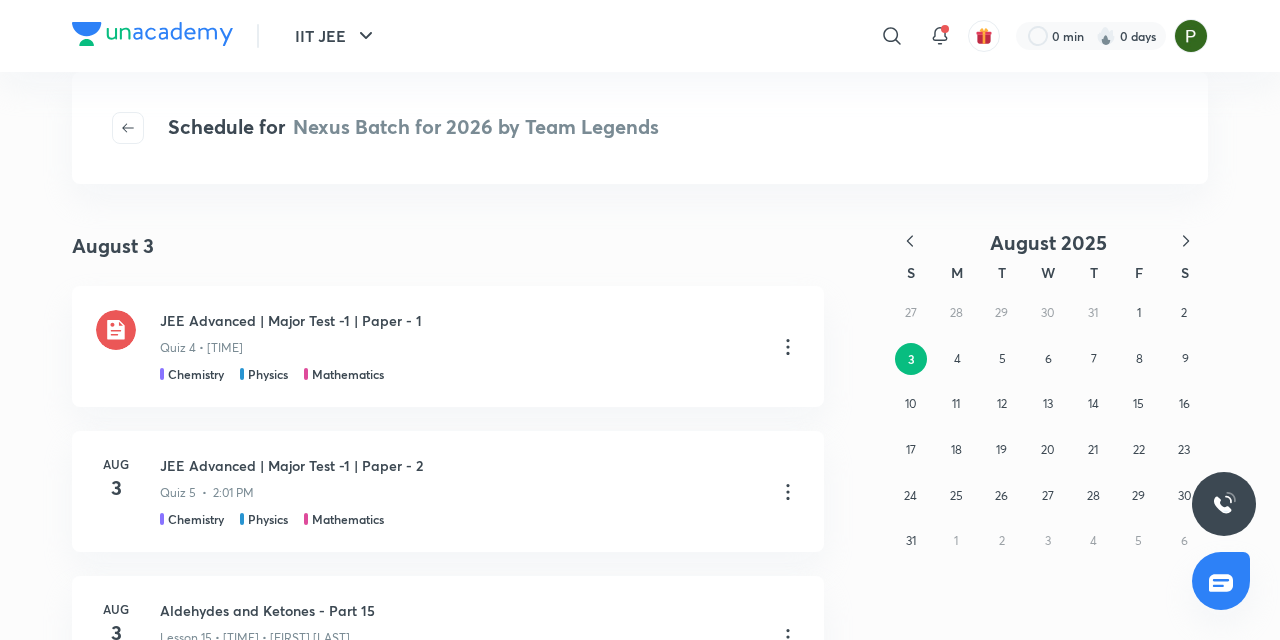 click 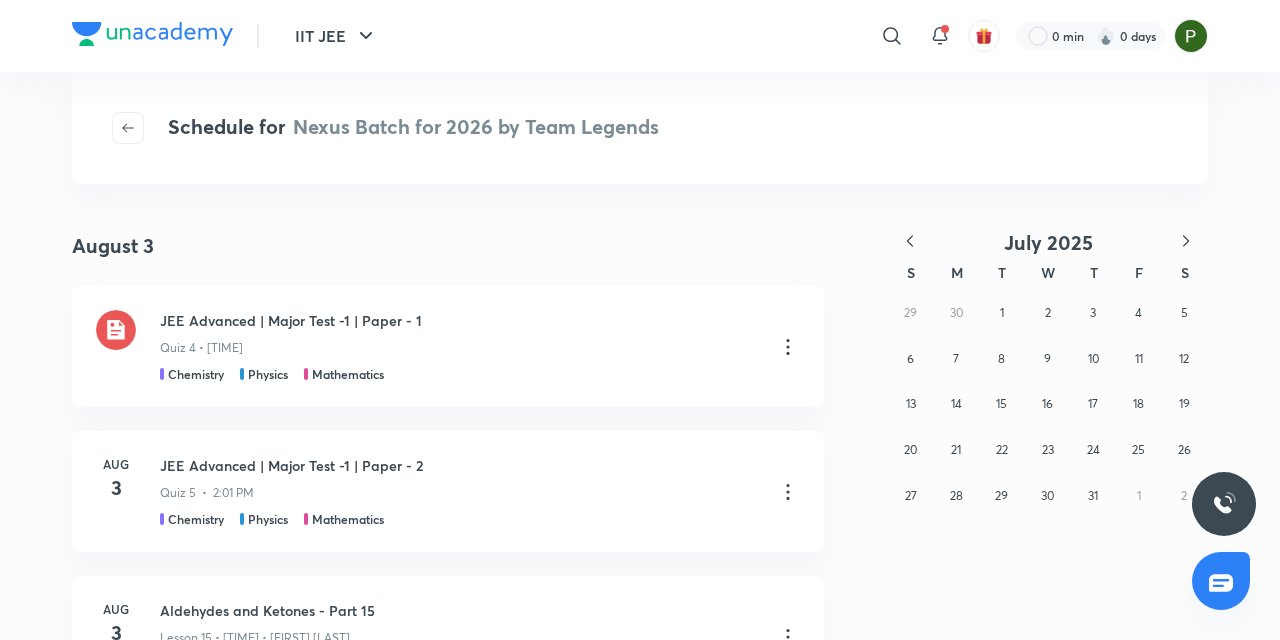 click 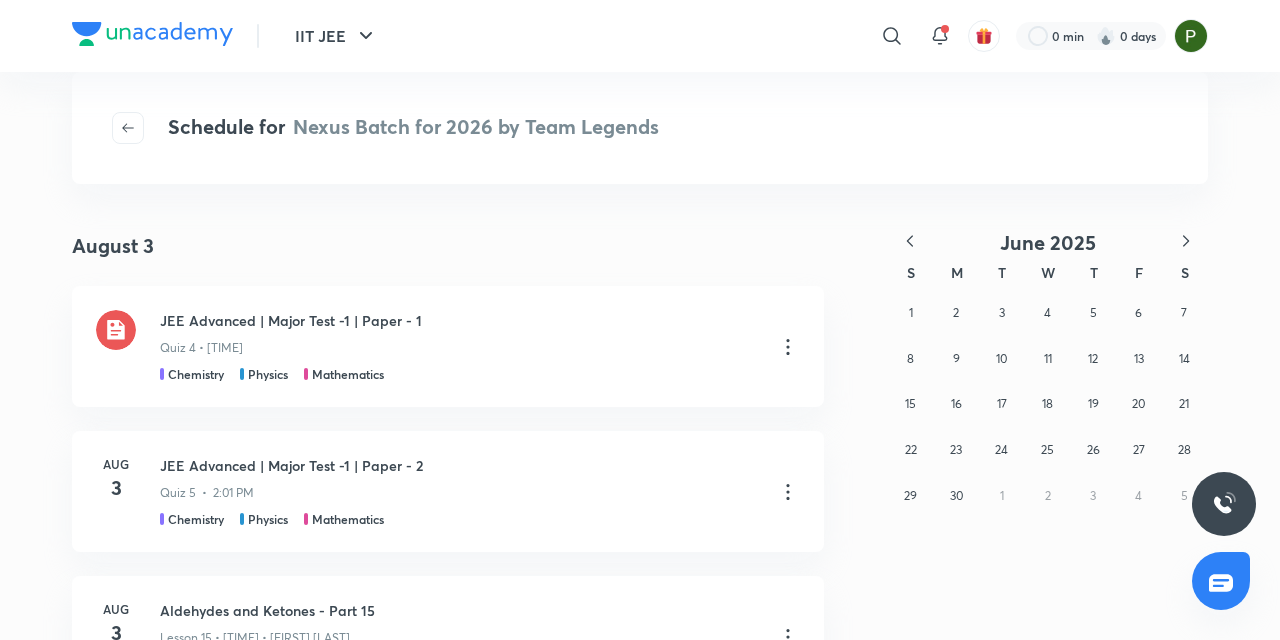 click 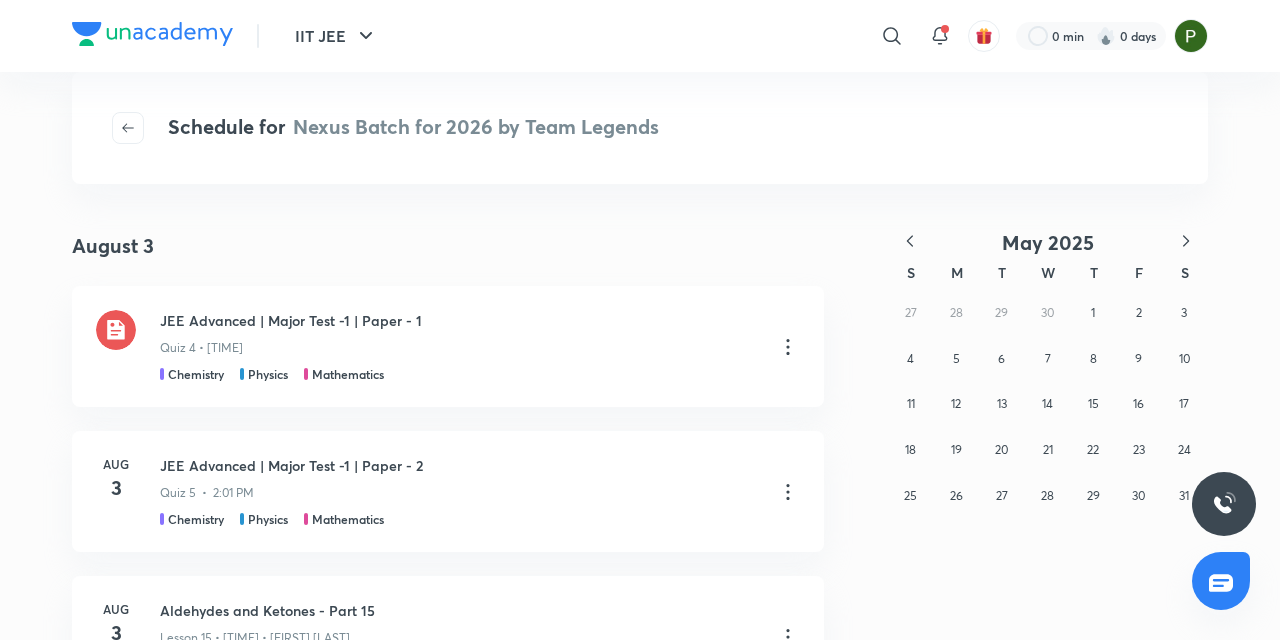 click 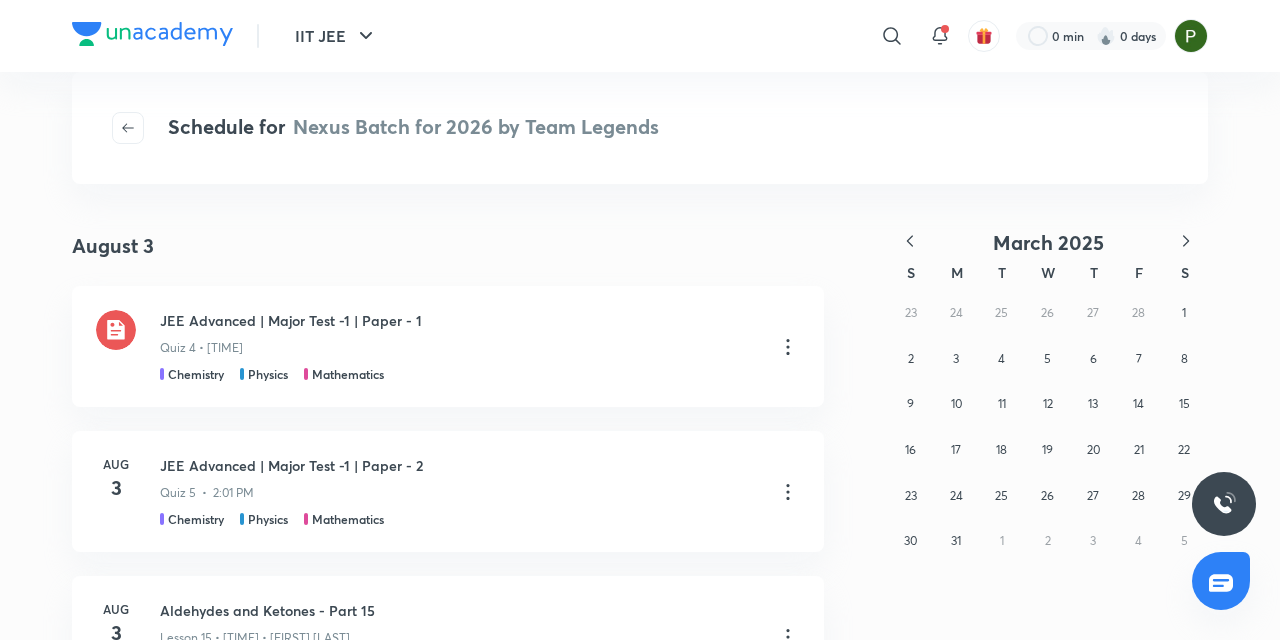 click 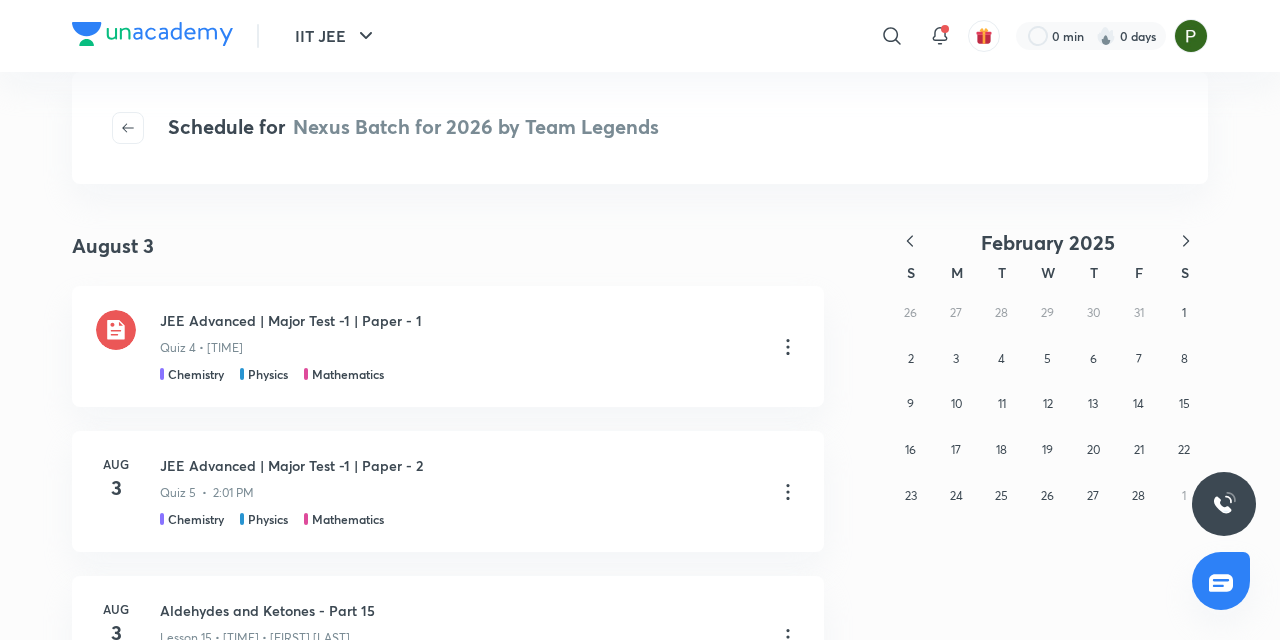 click 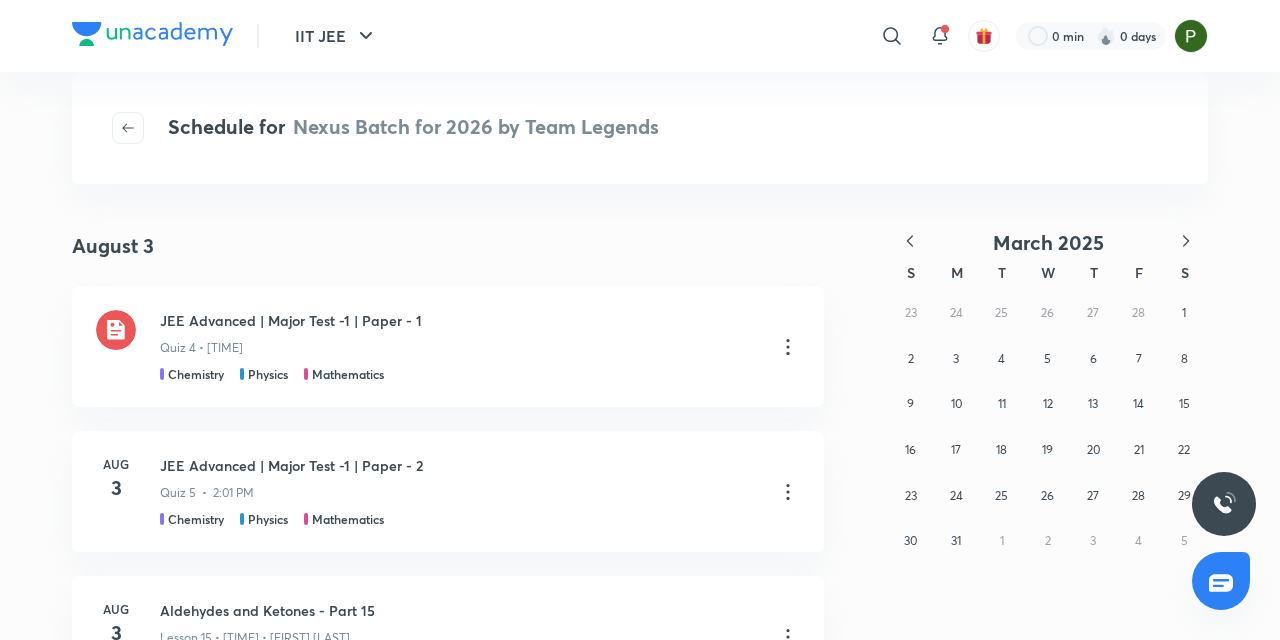 click 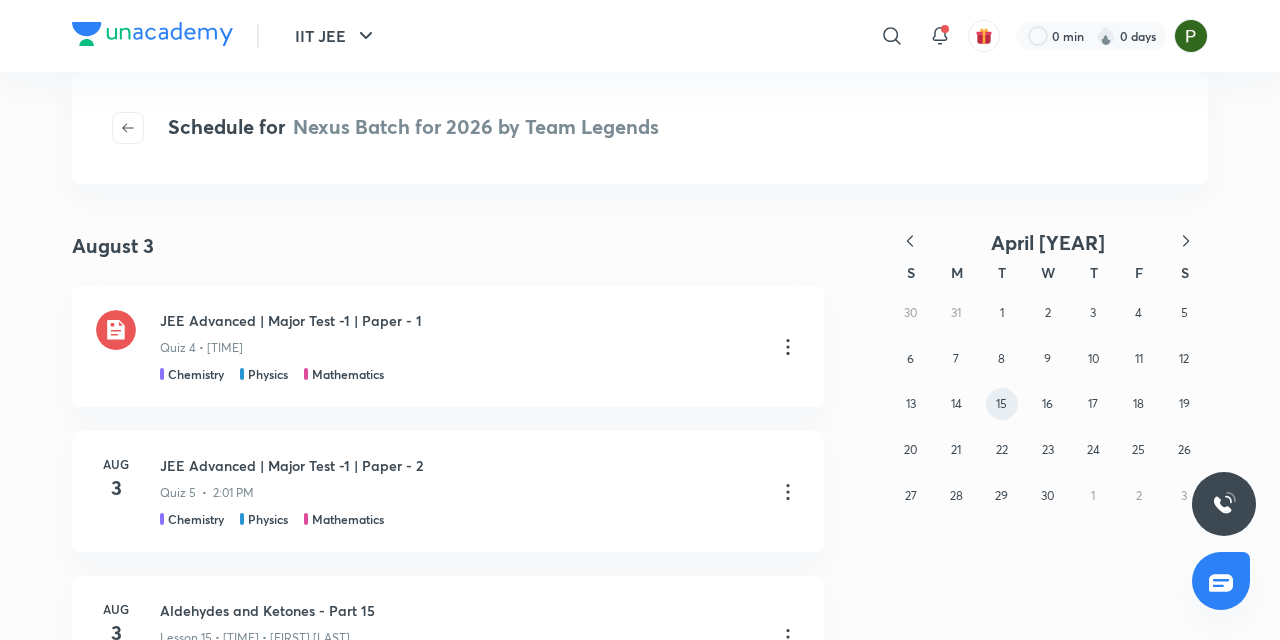 click on "15" at bounding box center [1001, 403] 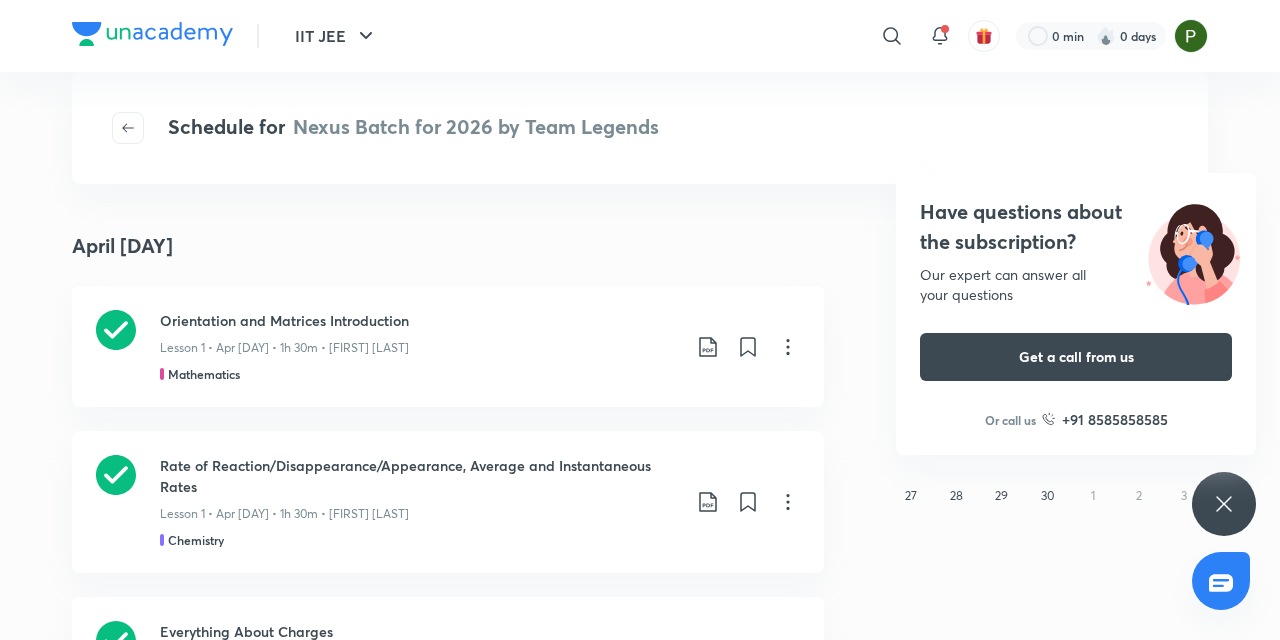 click on "30 31 1 2 3 4 5 6 7 8 9 10 11 12 13 14 15 16 17 18 19 20 21 22 23 24 25 26 27 28 29 30 1 2 3" at bounding box center [1048, 404] 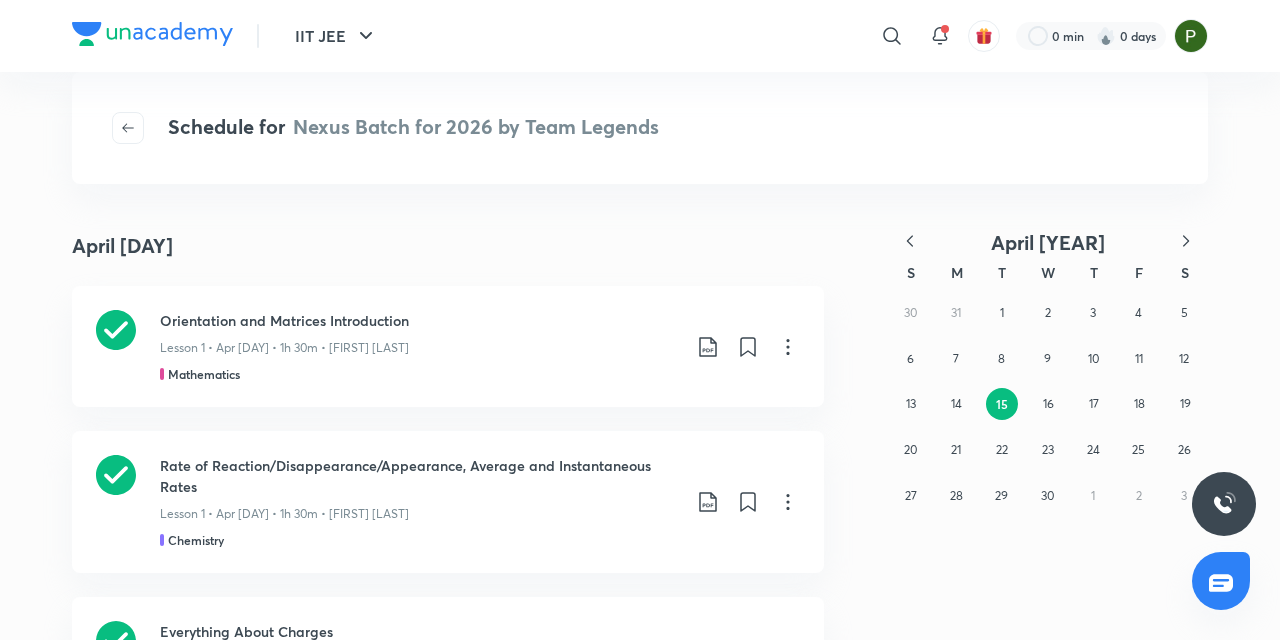 click on "April 2025 S M T W T F S 30 31 1 2 3 4 5 6 7 8 9 10 11 12 13 14 15 16 17 18 19 20 21 22 23 24 25 26 27 28 29 30 1 2 3" at bounding box center (1000, 1549) 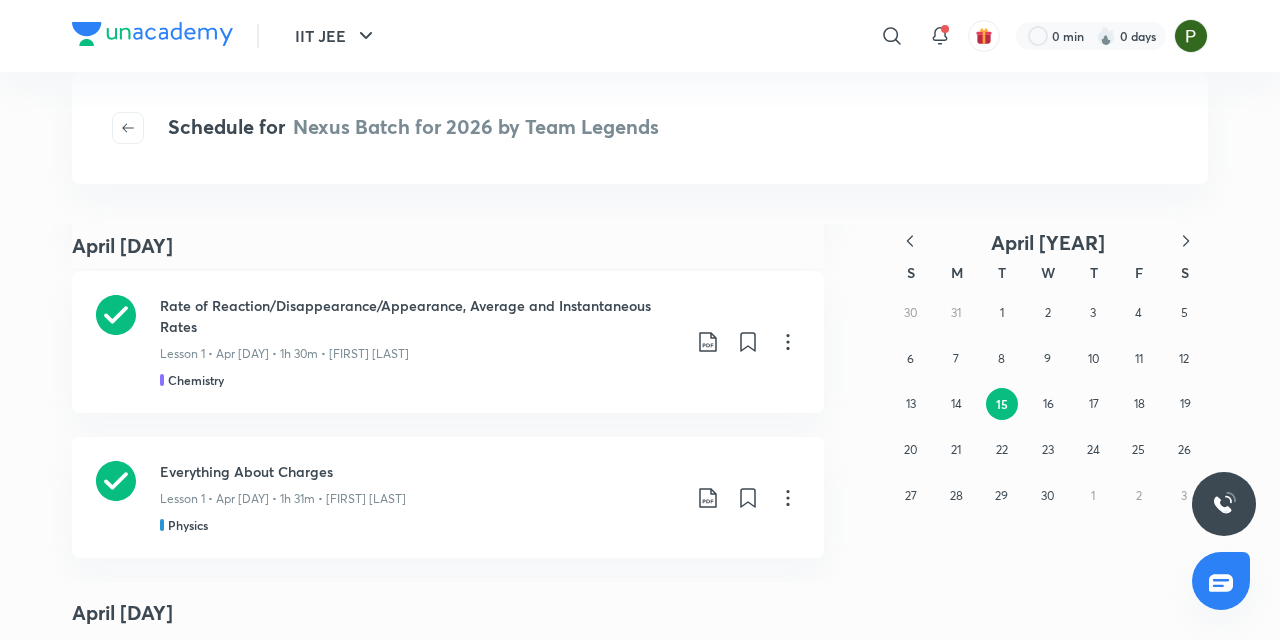 scroll, scrollTop: 200, scrollLeft: 0, axis: vertical 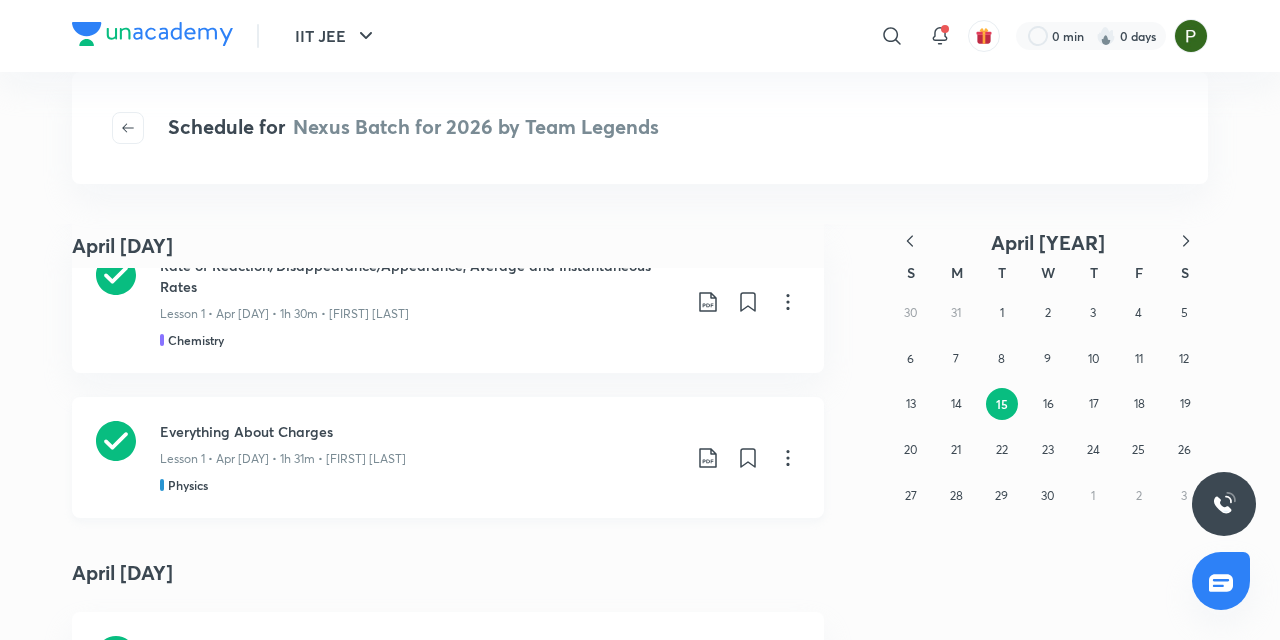 click on "Everything About Charges" at bounding box center [420, 431] 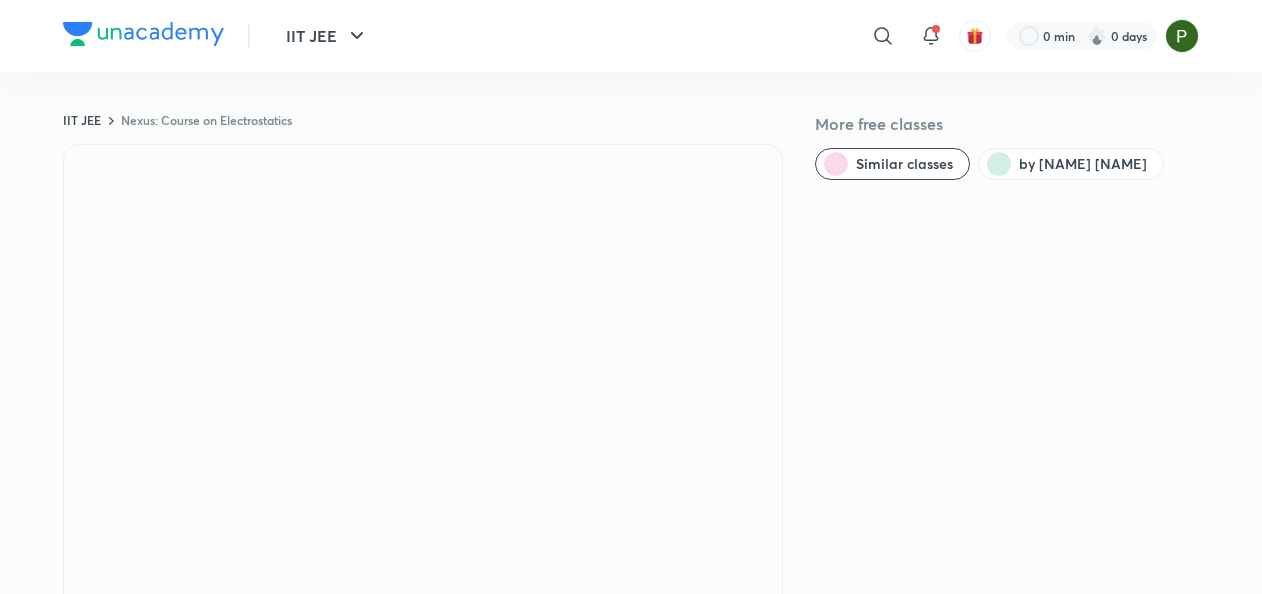 scroll, scrollTop: 0, scrollLeft: 0, axis: both 